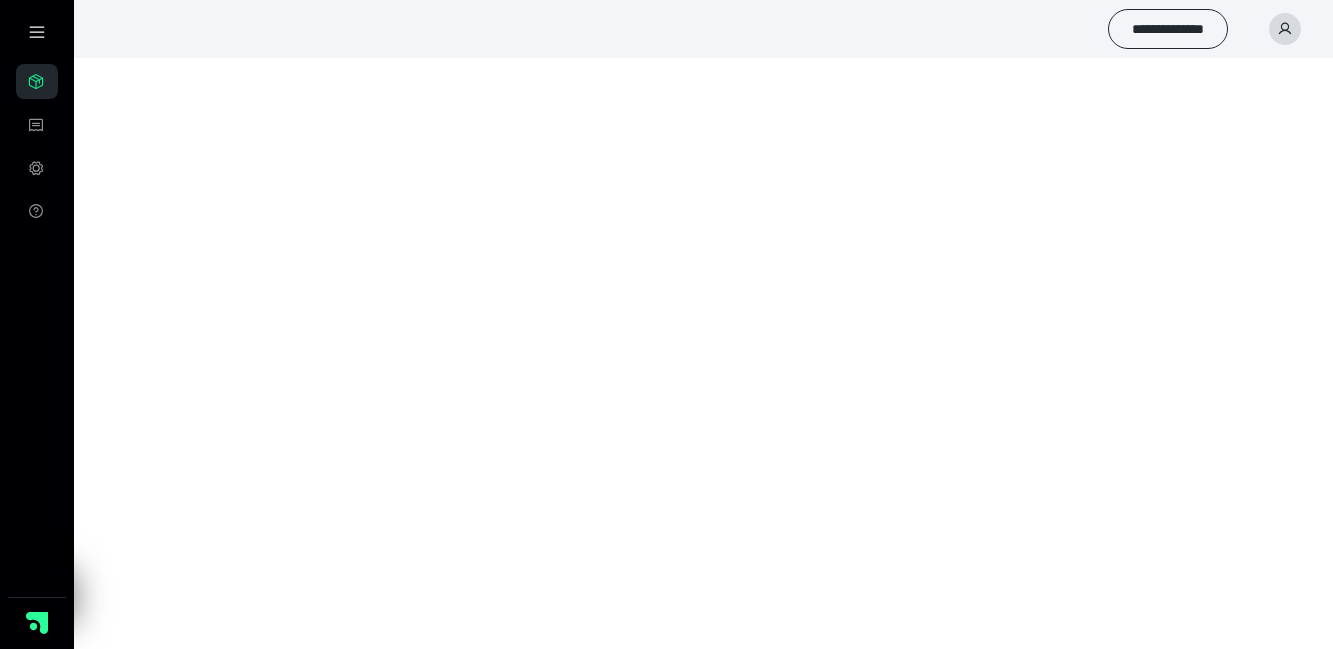 scroll, scrollTop: 0, scrollLeft: 0, axis: both 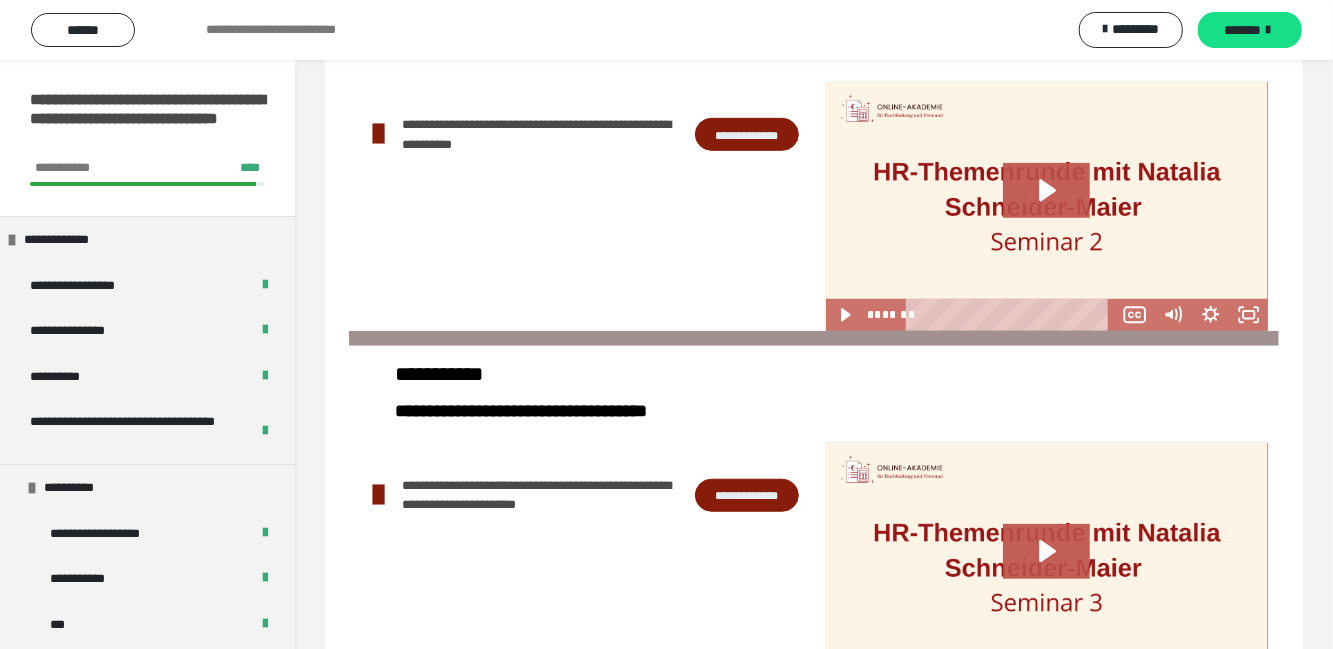 click 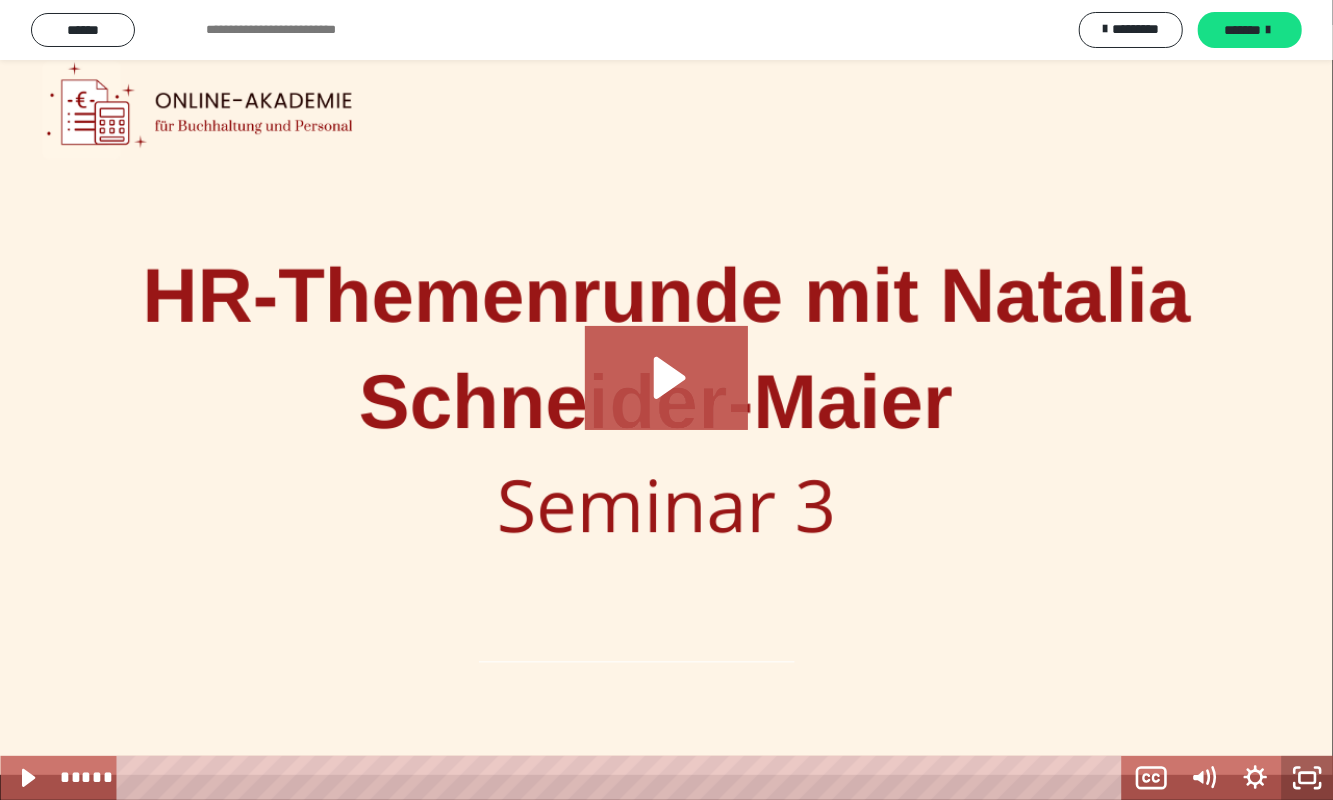click 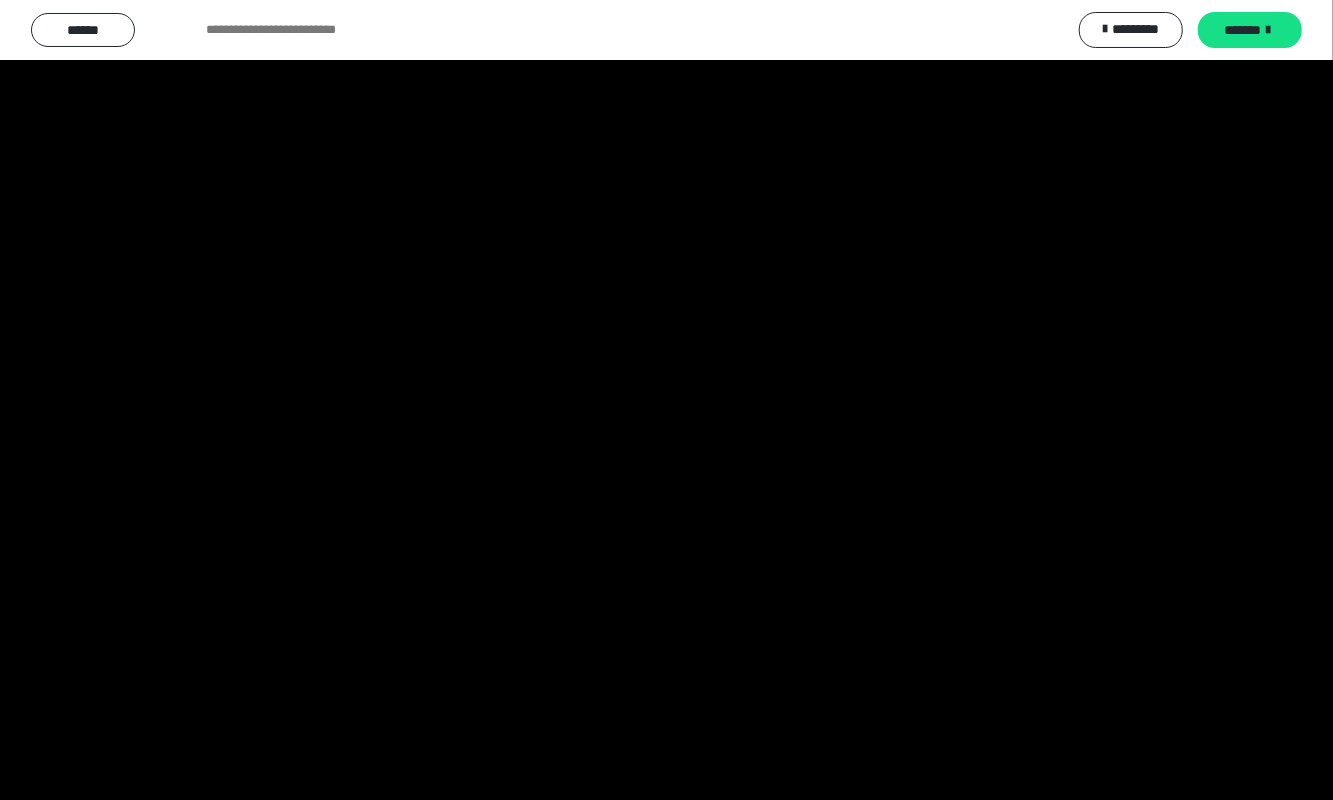 click 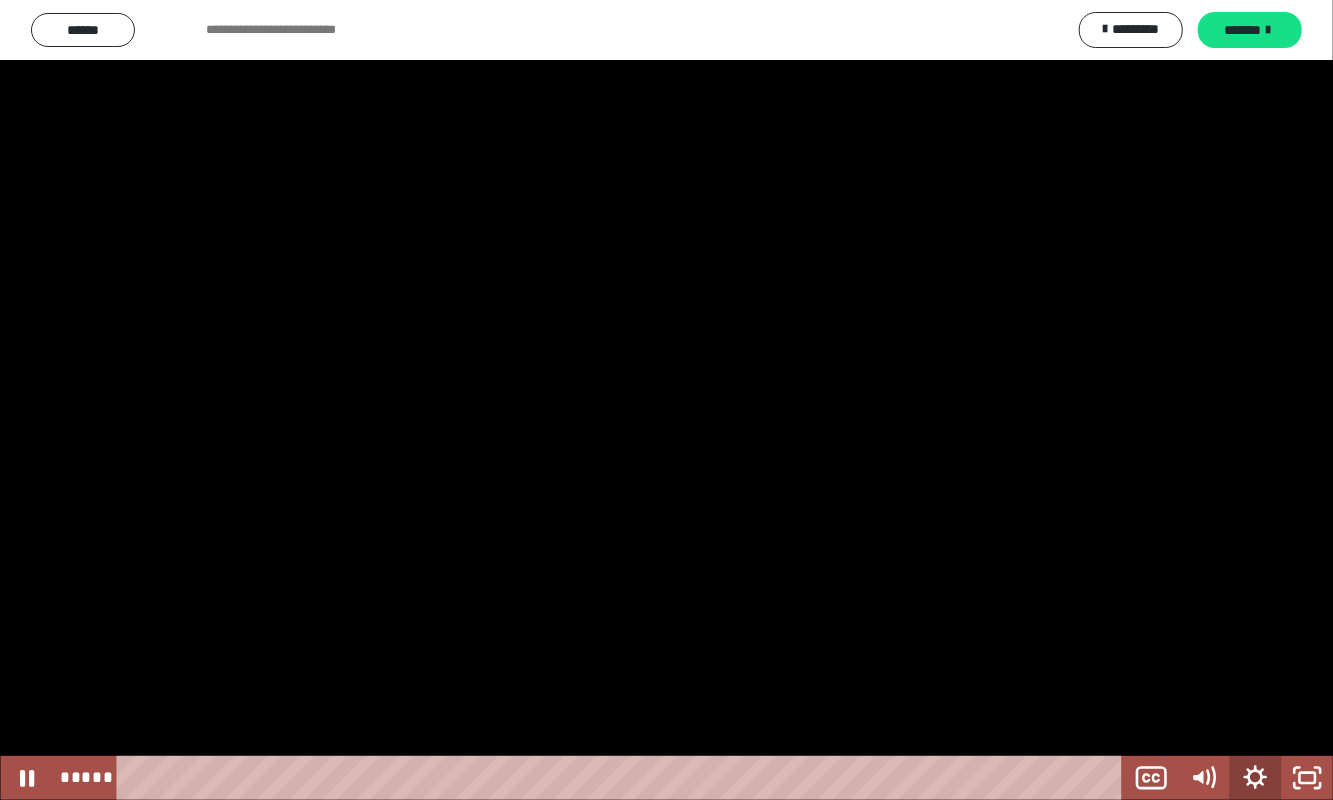 click 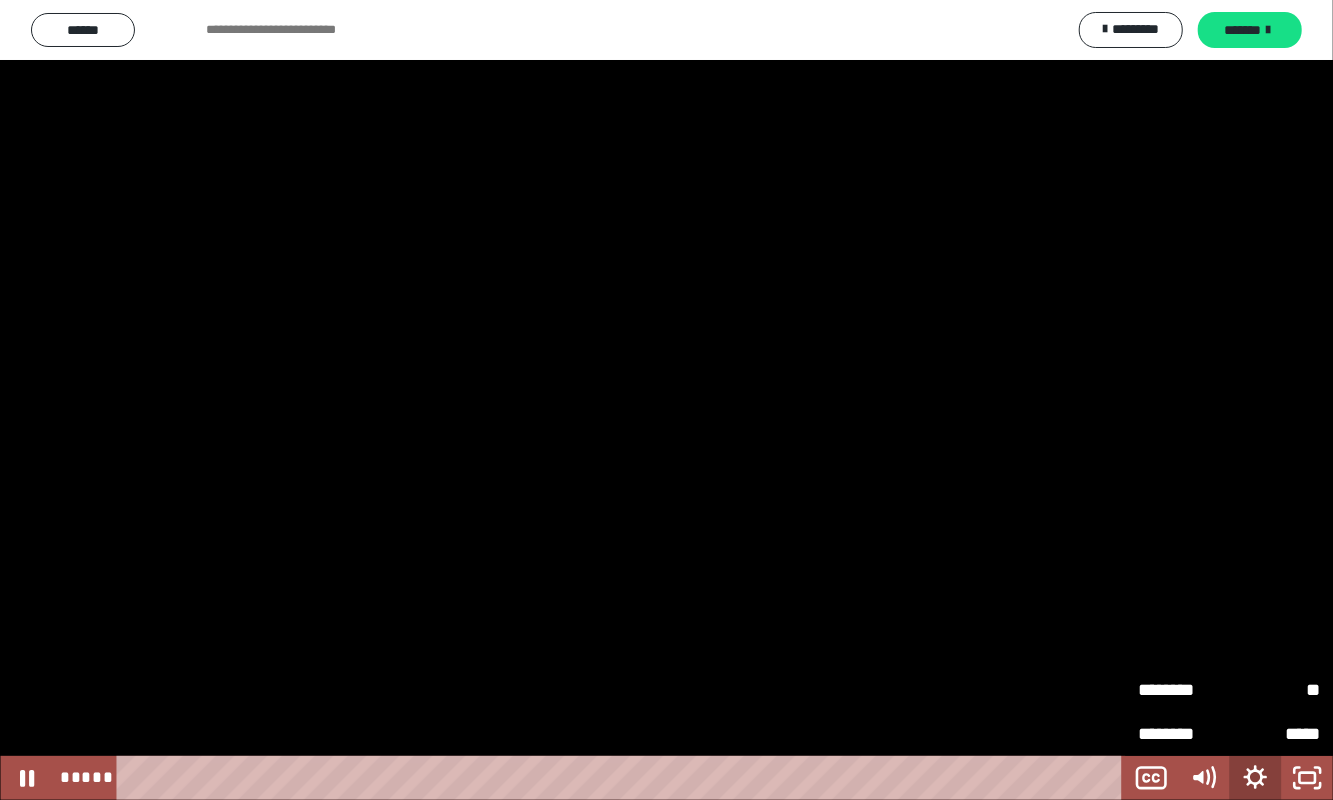 click on "**" at bounding box center (1274, 681) 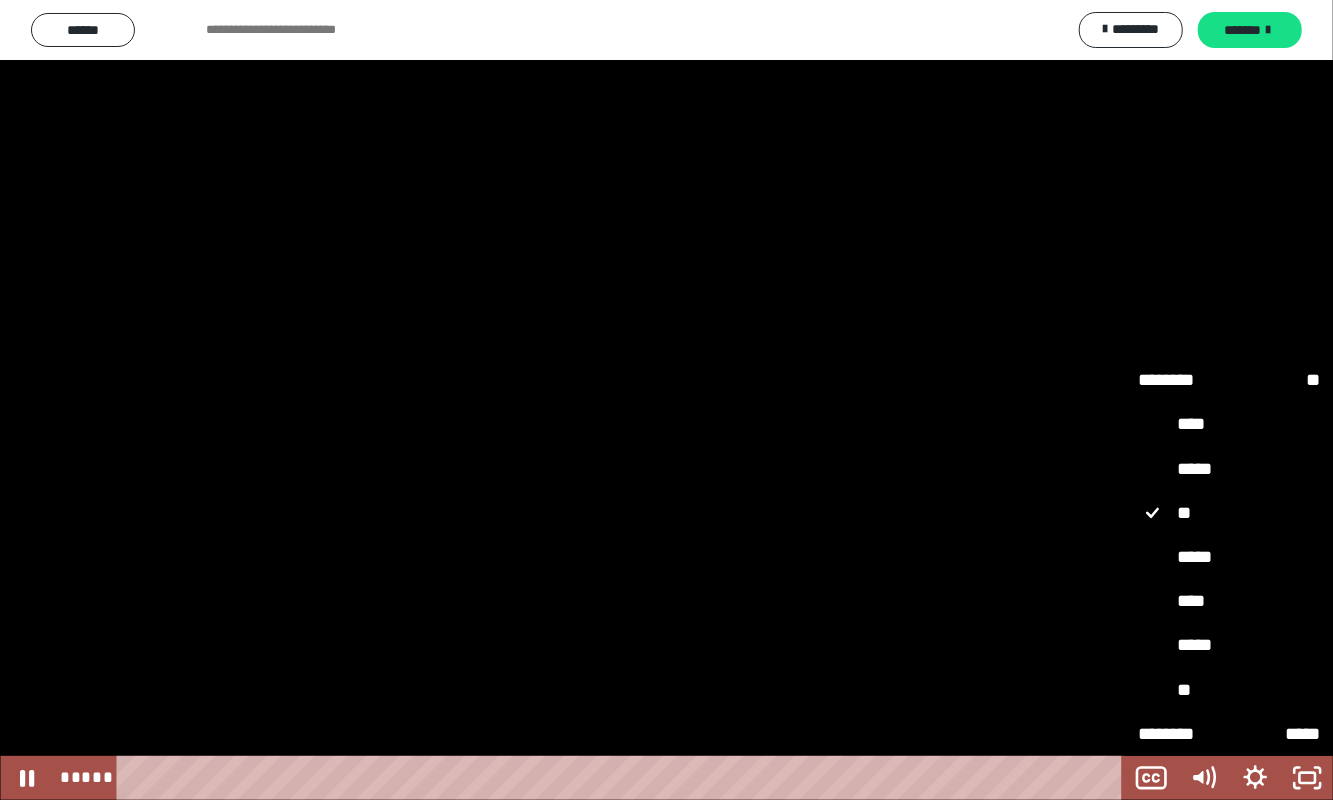 click on "****" at bounding box center (1229, 601) 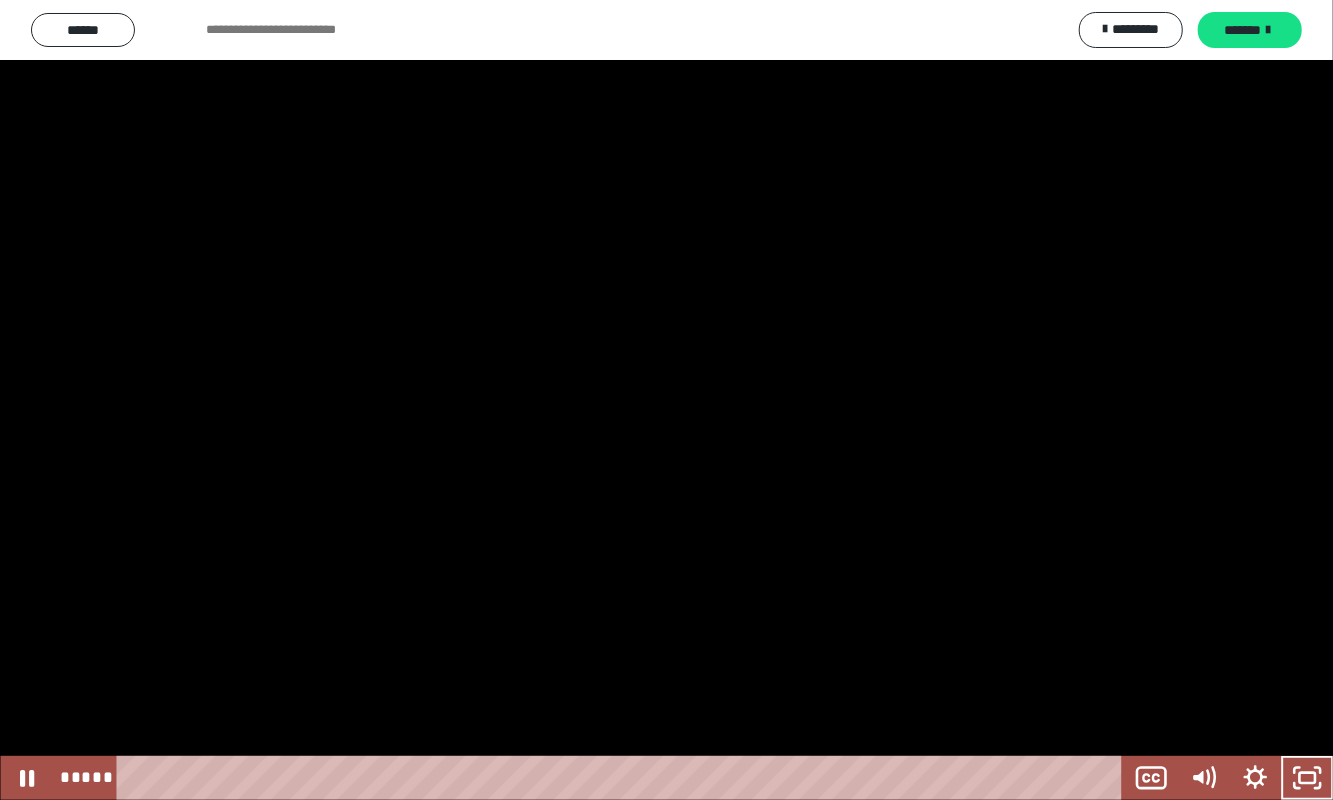 click at bounding box center (666, 400) 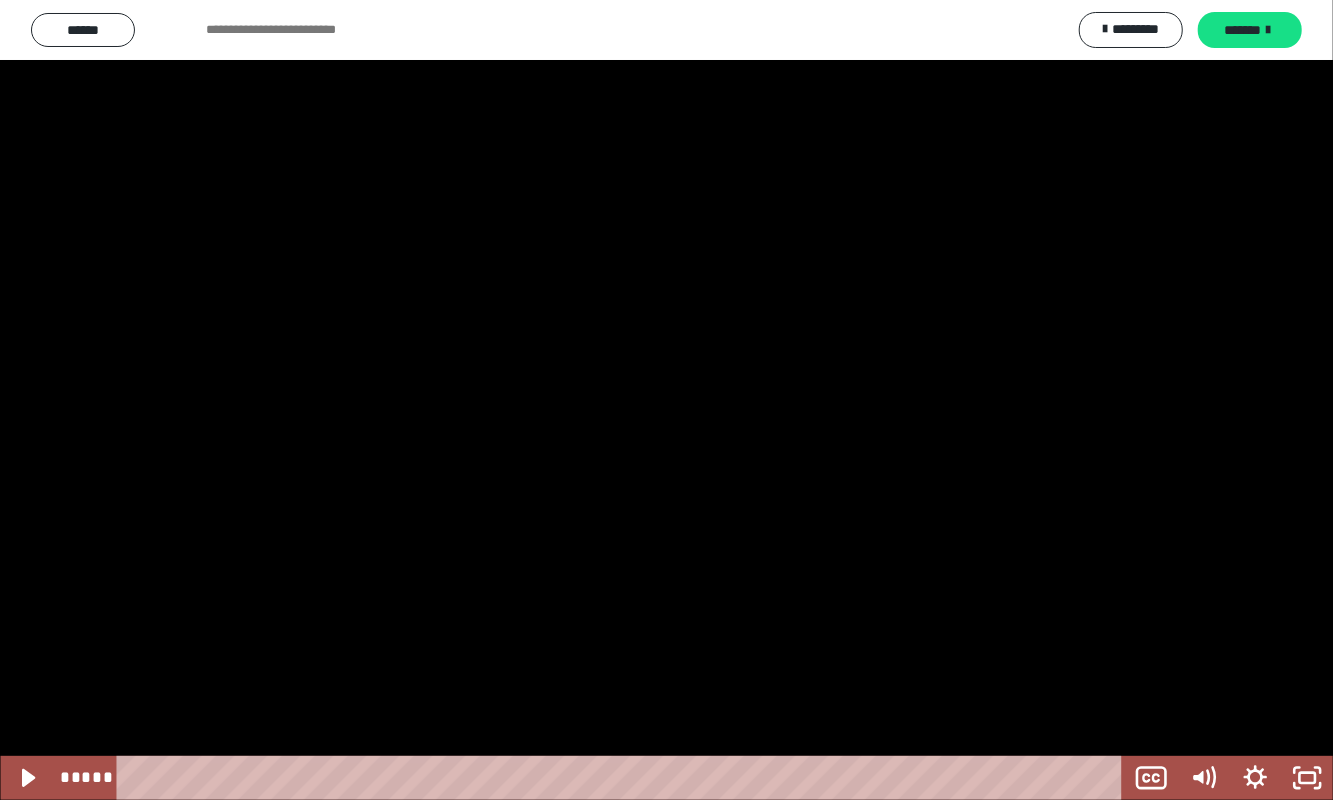 click at bounding box center (666, 400) 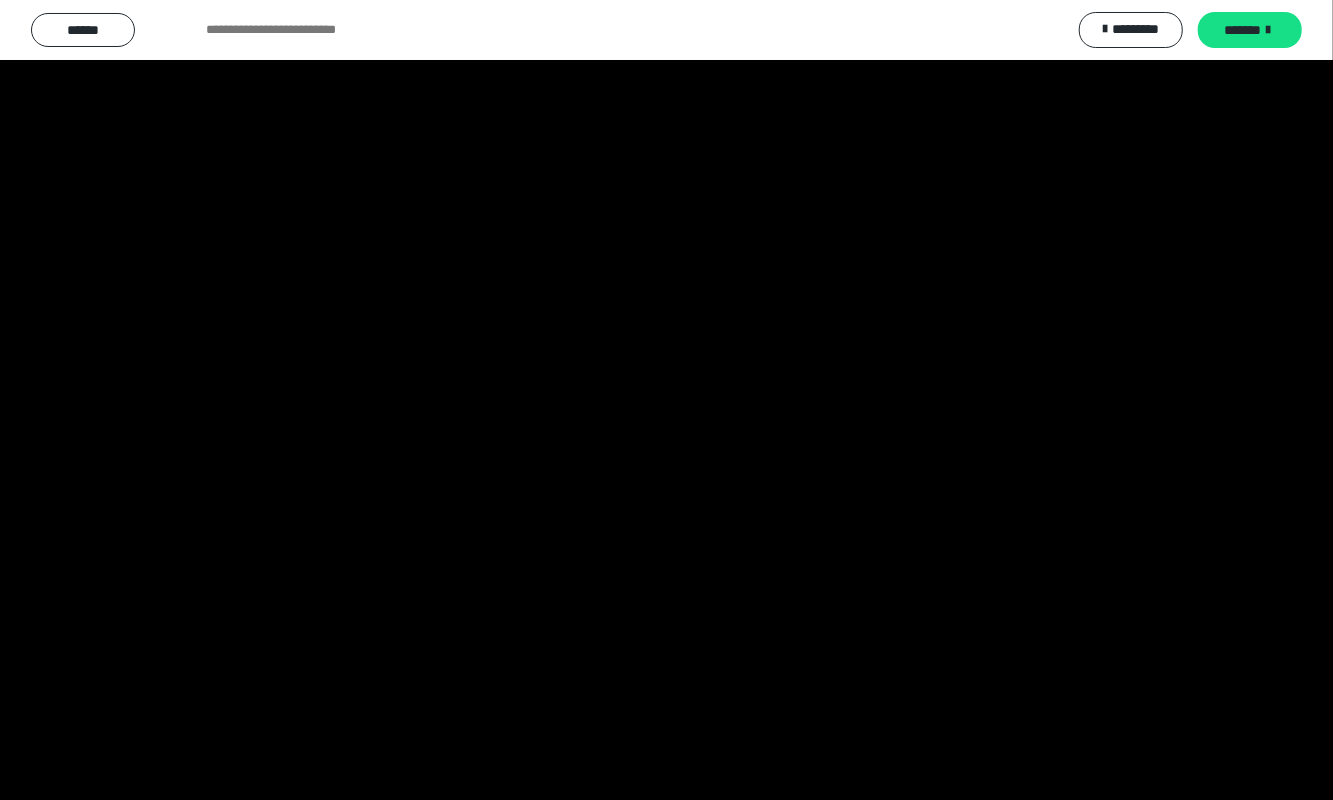 click at bounding box center (666, 400) 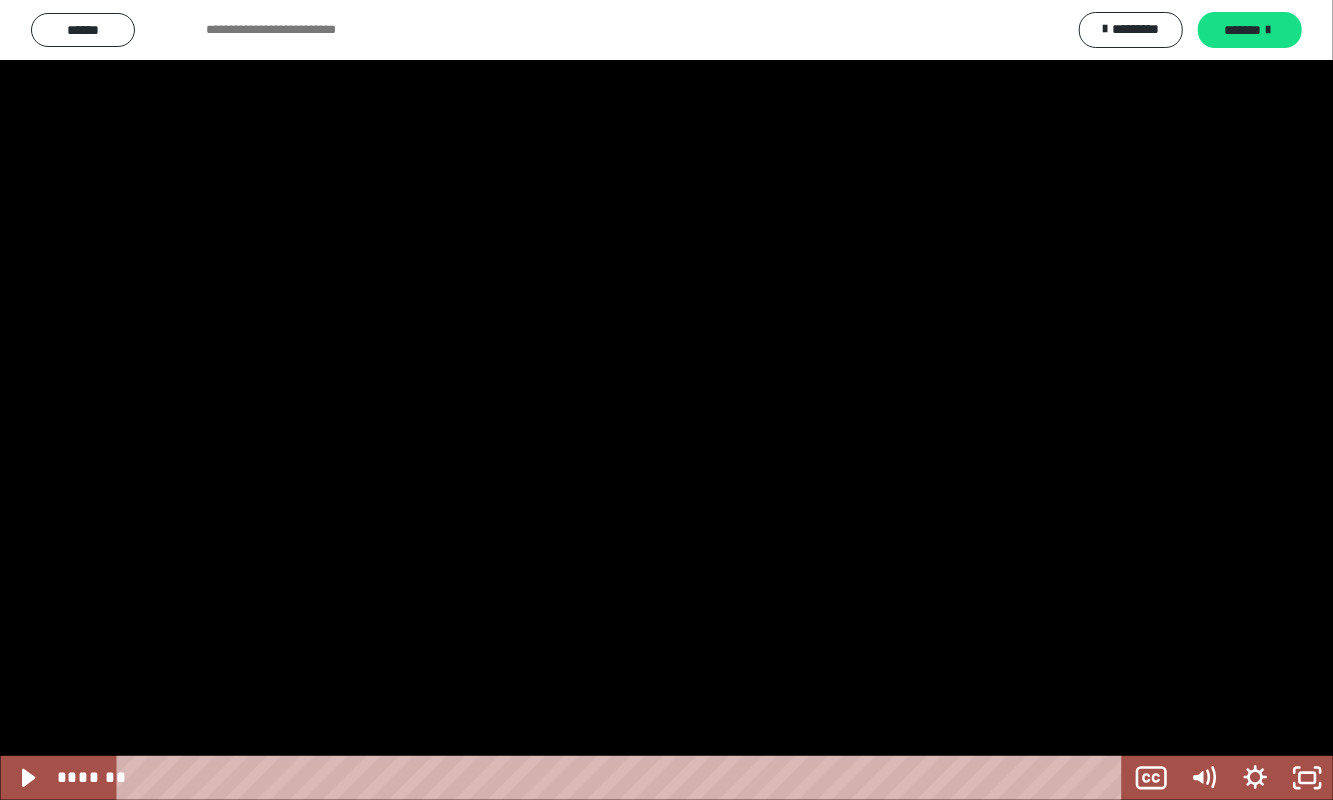 click at bounding box center [666, 400] 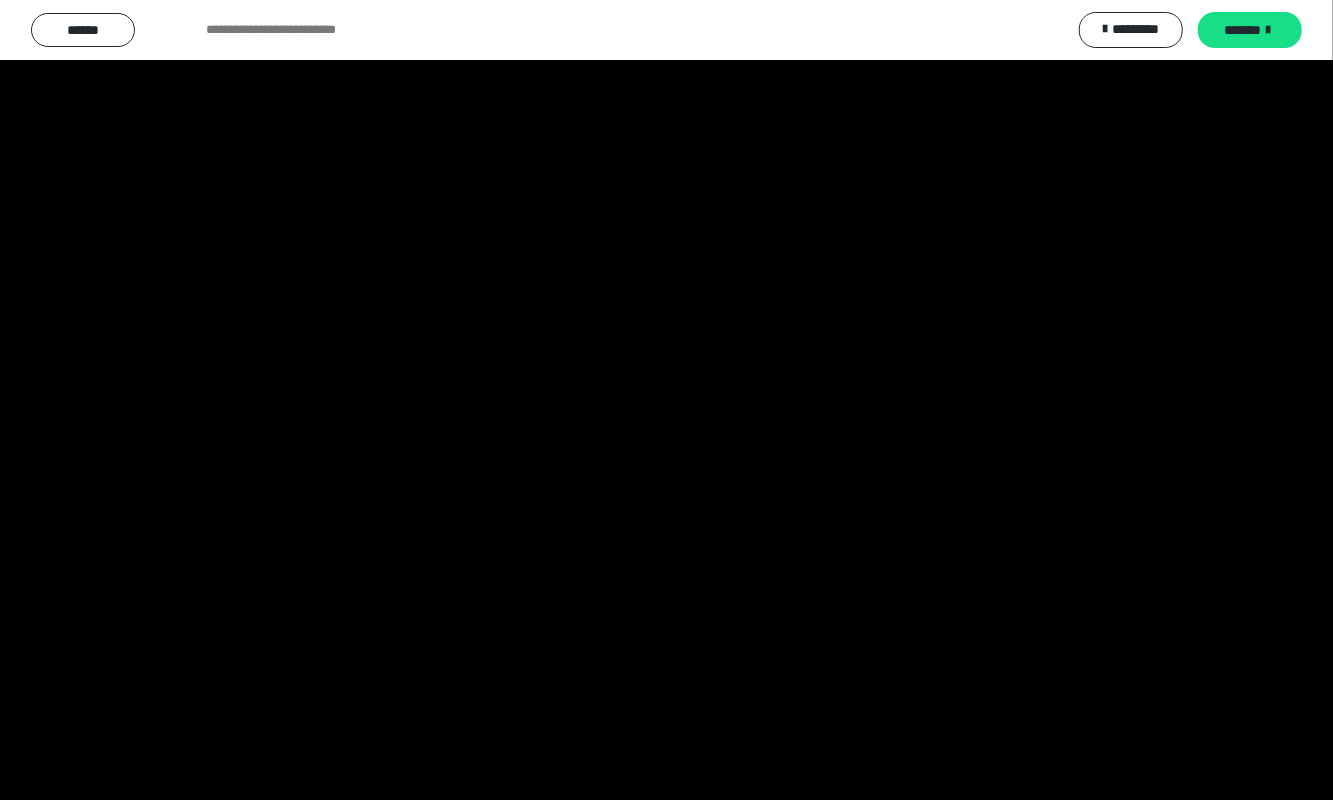 click at bounding box center (666, 400) 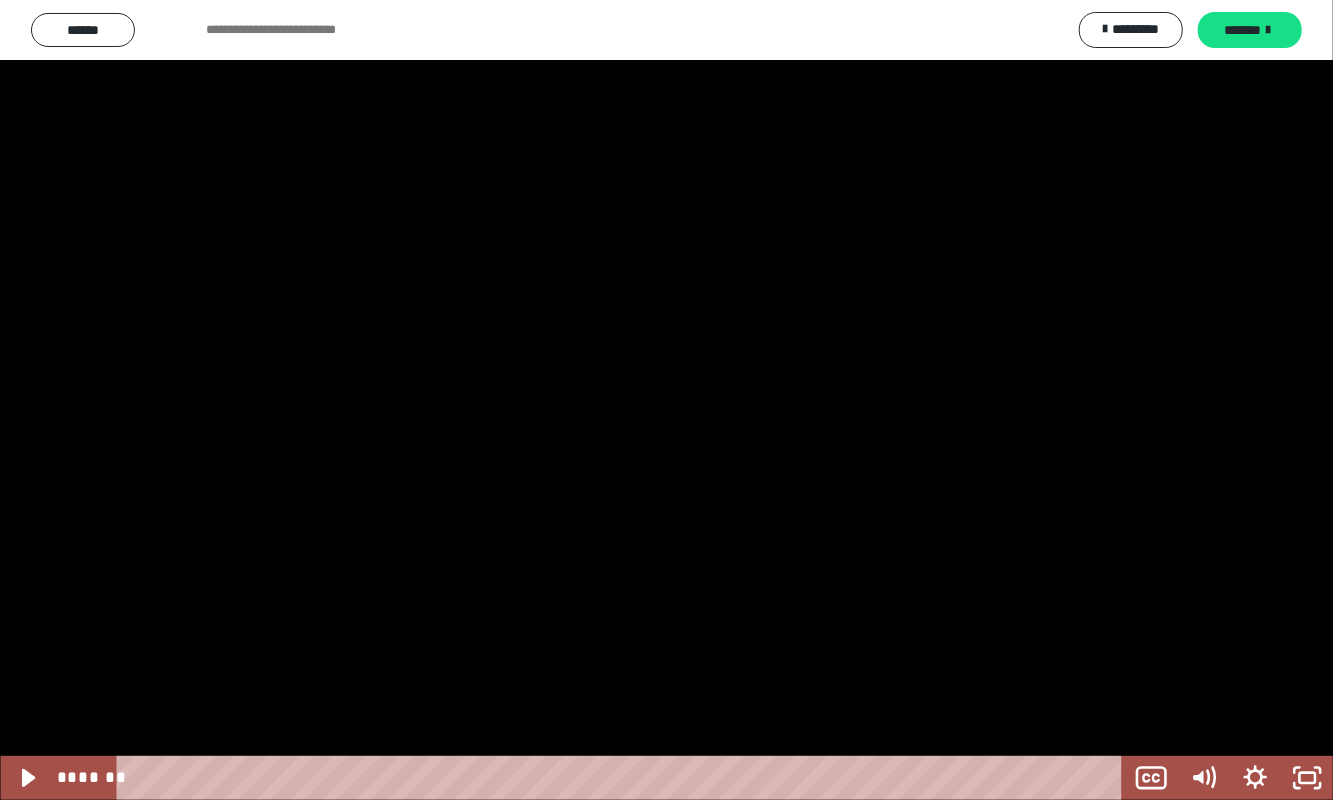 click at bounding box center [666, 400] 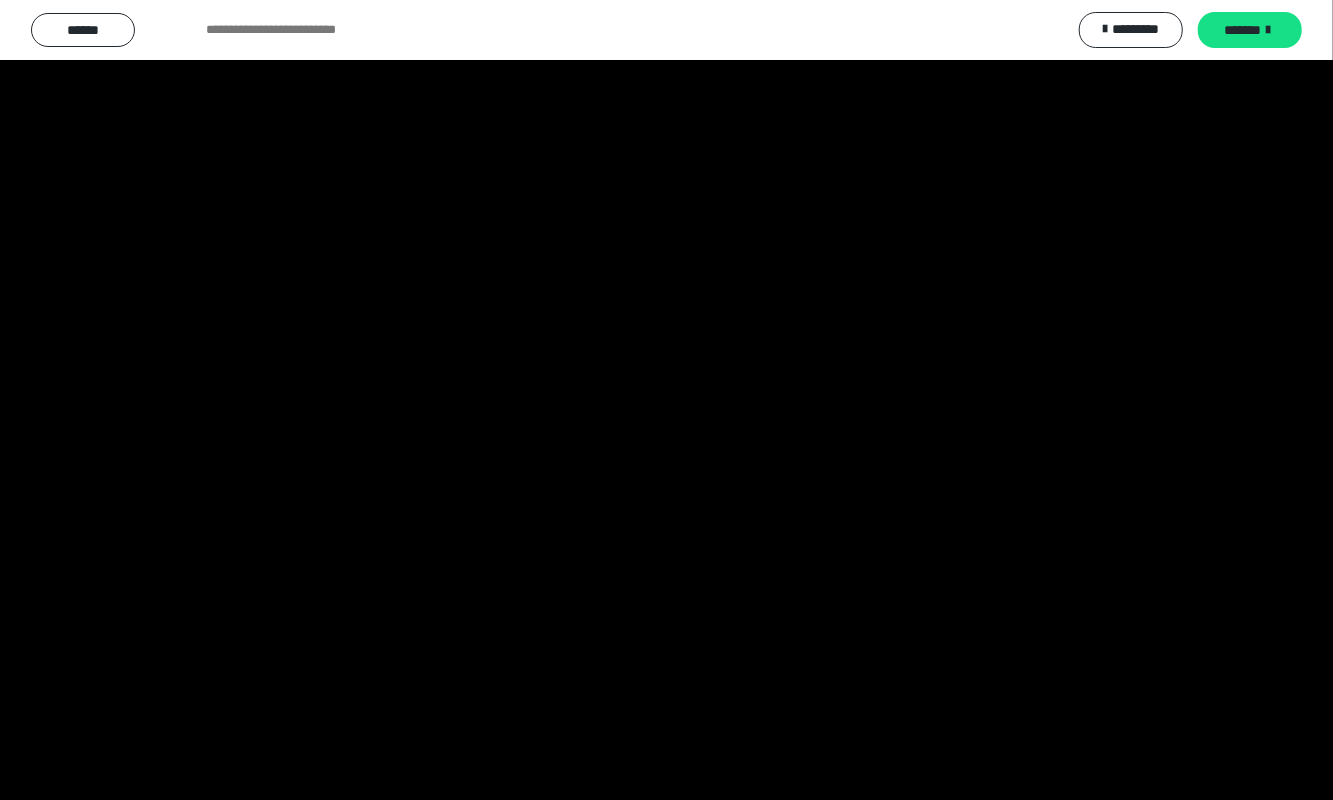 click at bounding box center [666, 400] 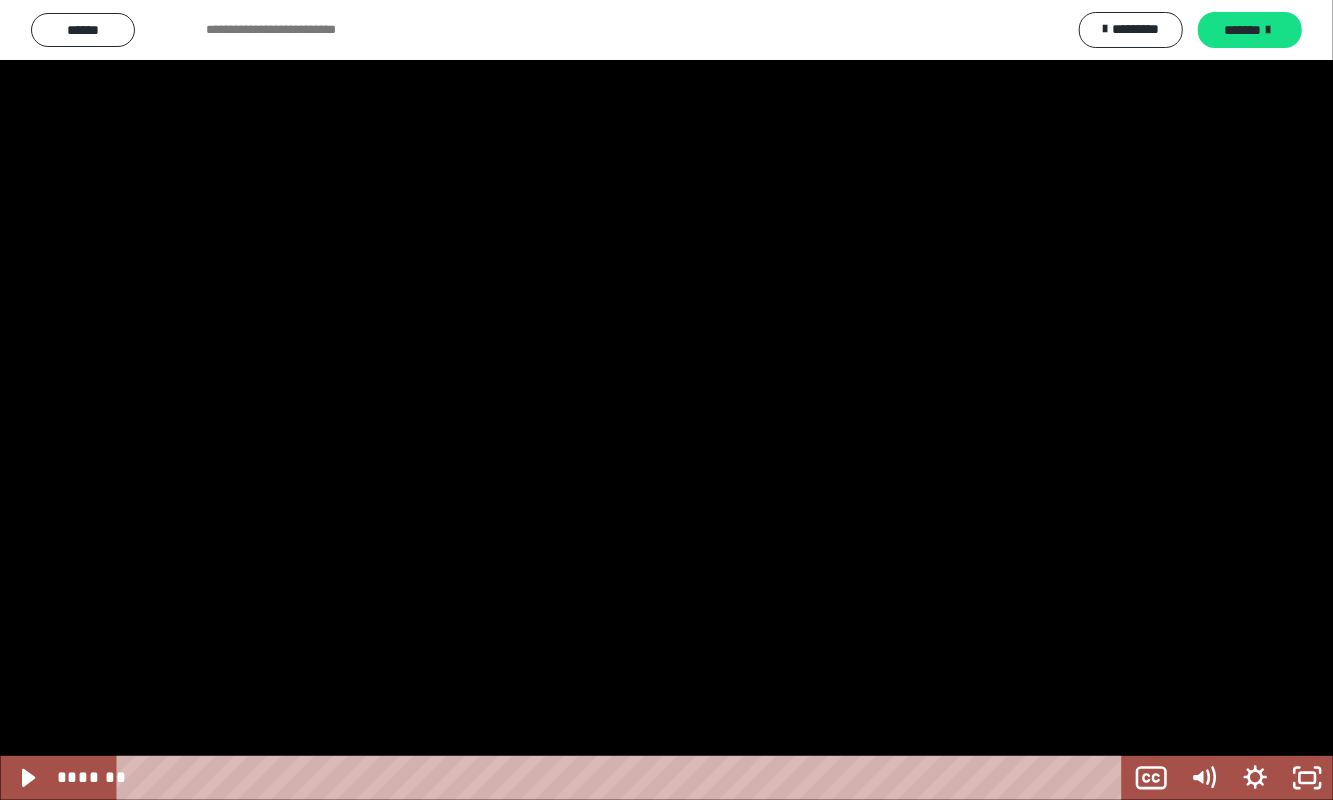 click at bounding box center [666, 400] 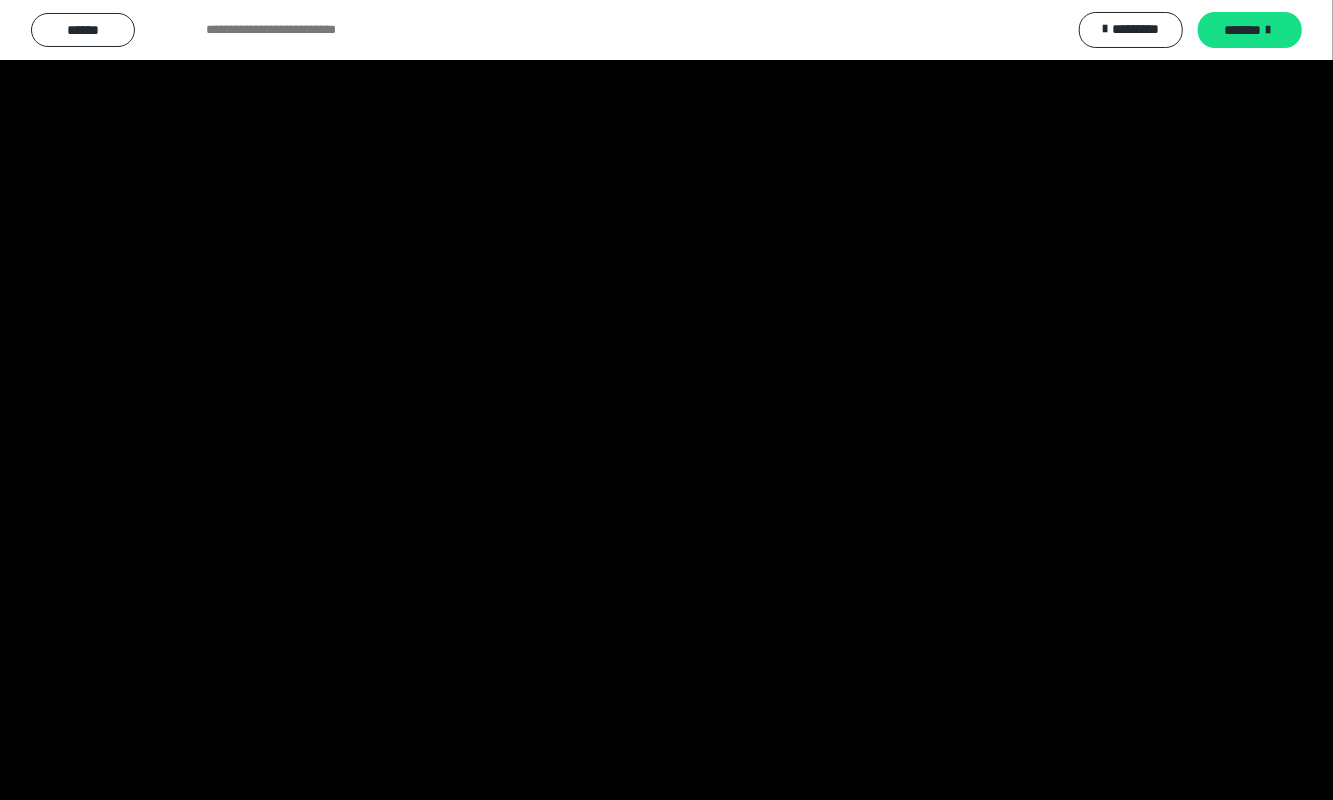 click at bounding box center (666, 400) 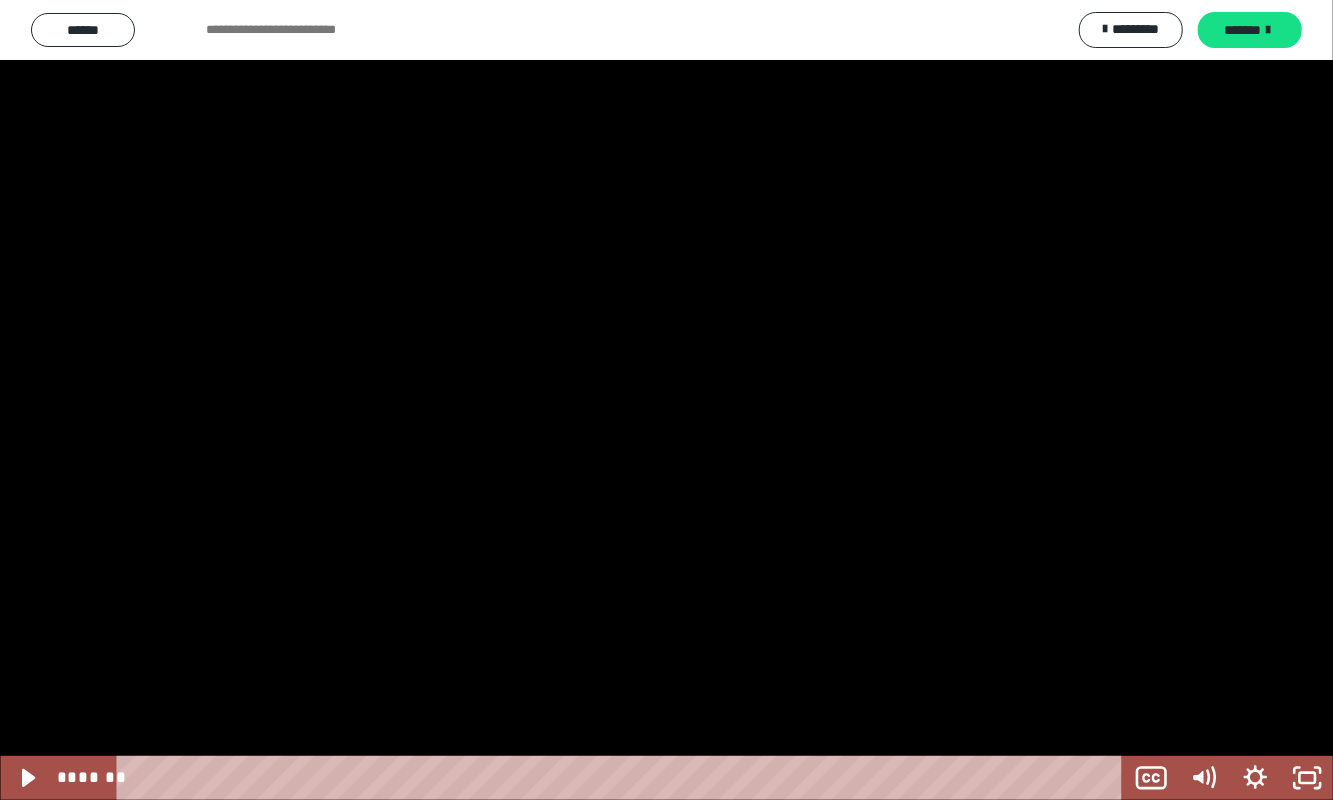 click at bounding box center [666, 400] 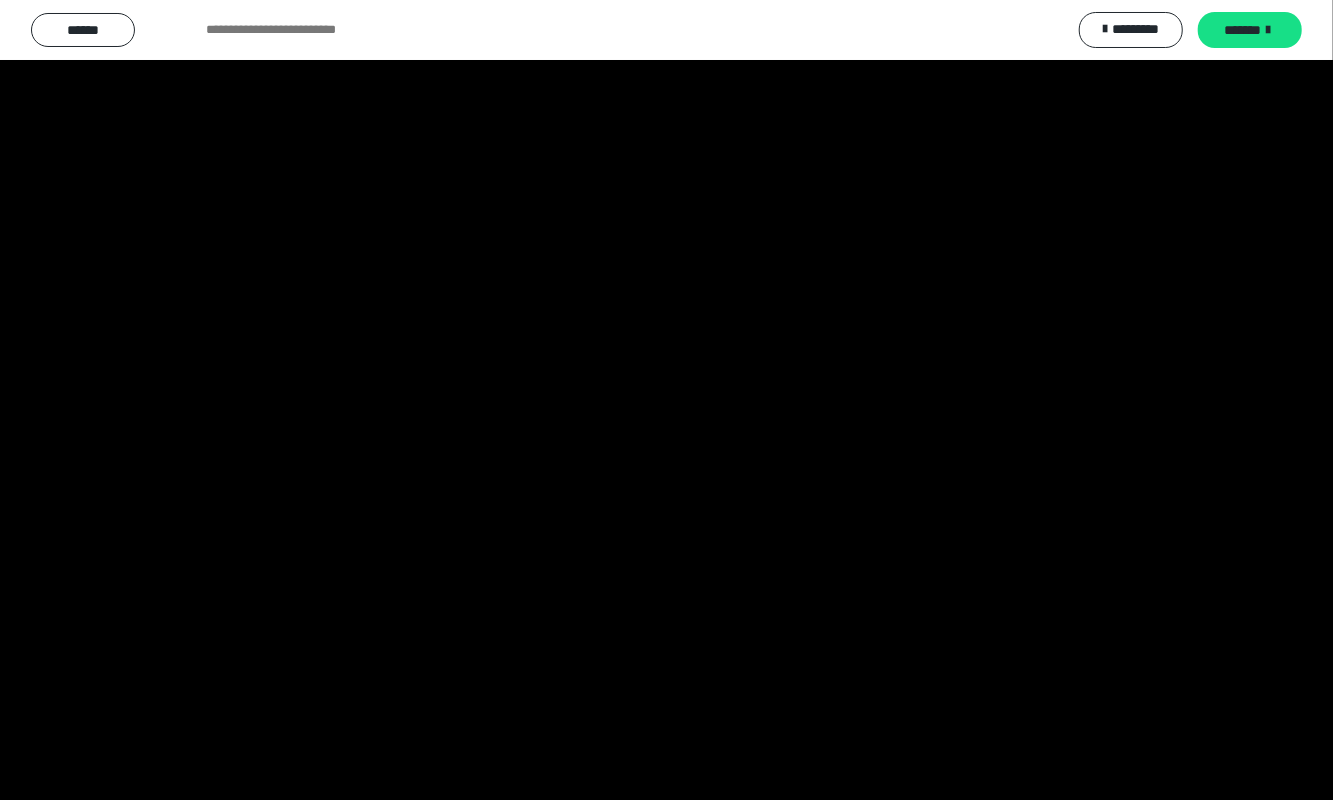click at bounding box center (666, 400) 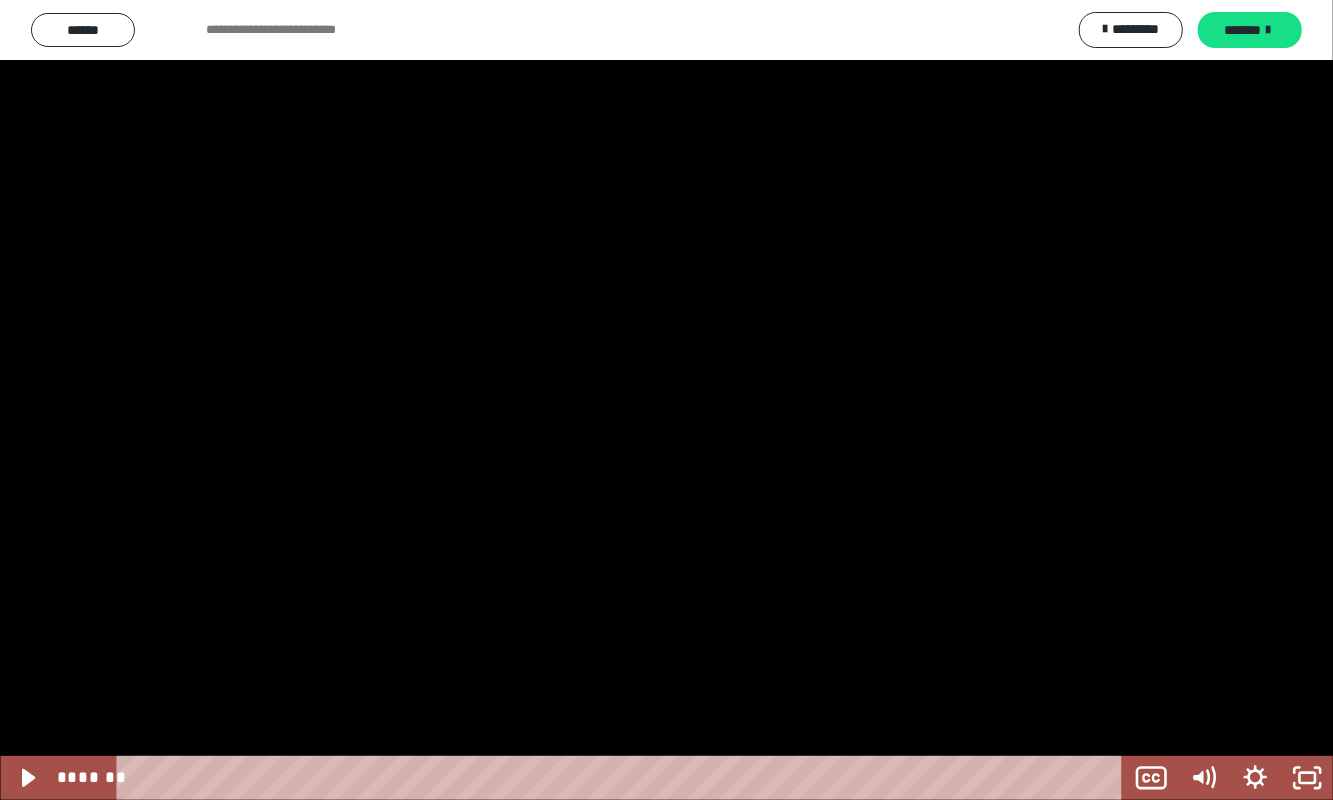 click at bounding box center (666, 400) 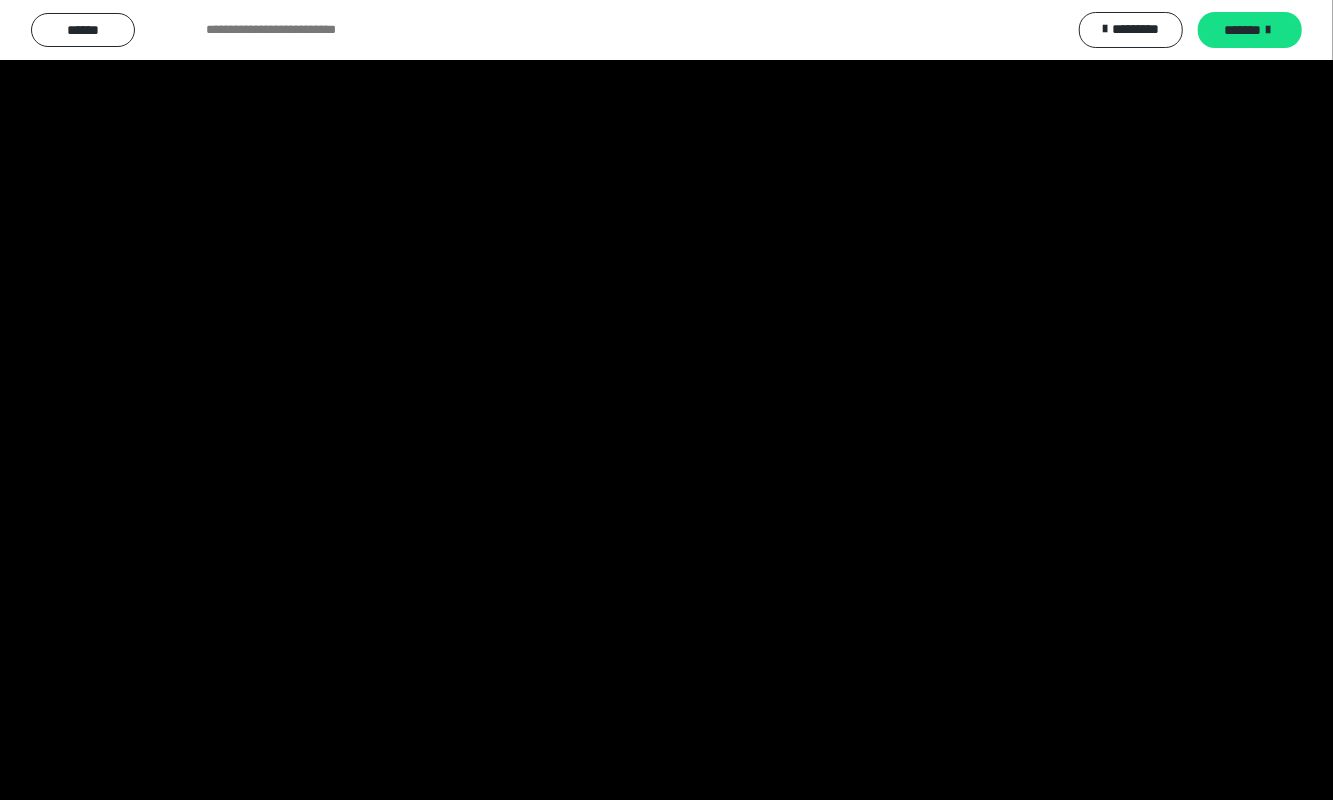 click at bounding box center [666, 400] 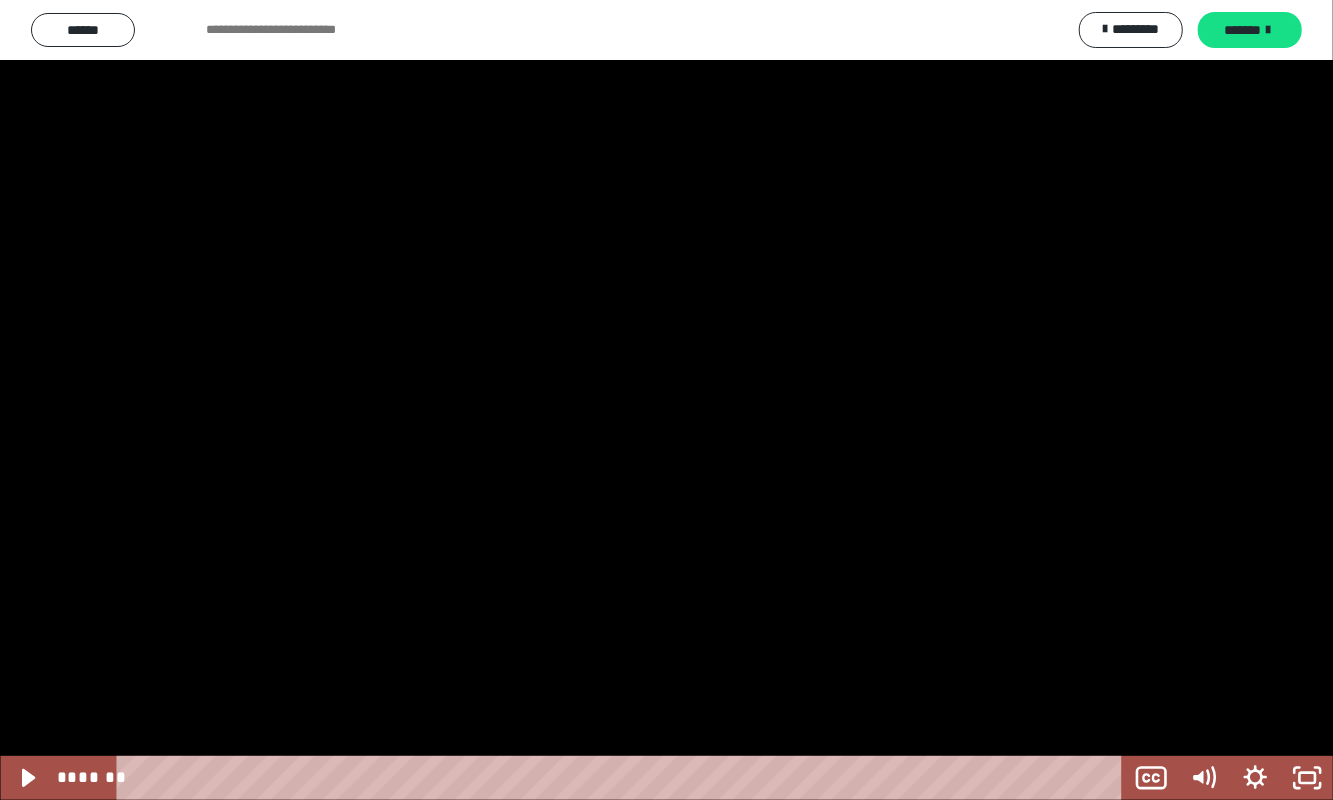 click at bounding box center [666, 400] 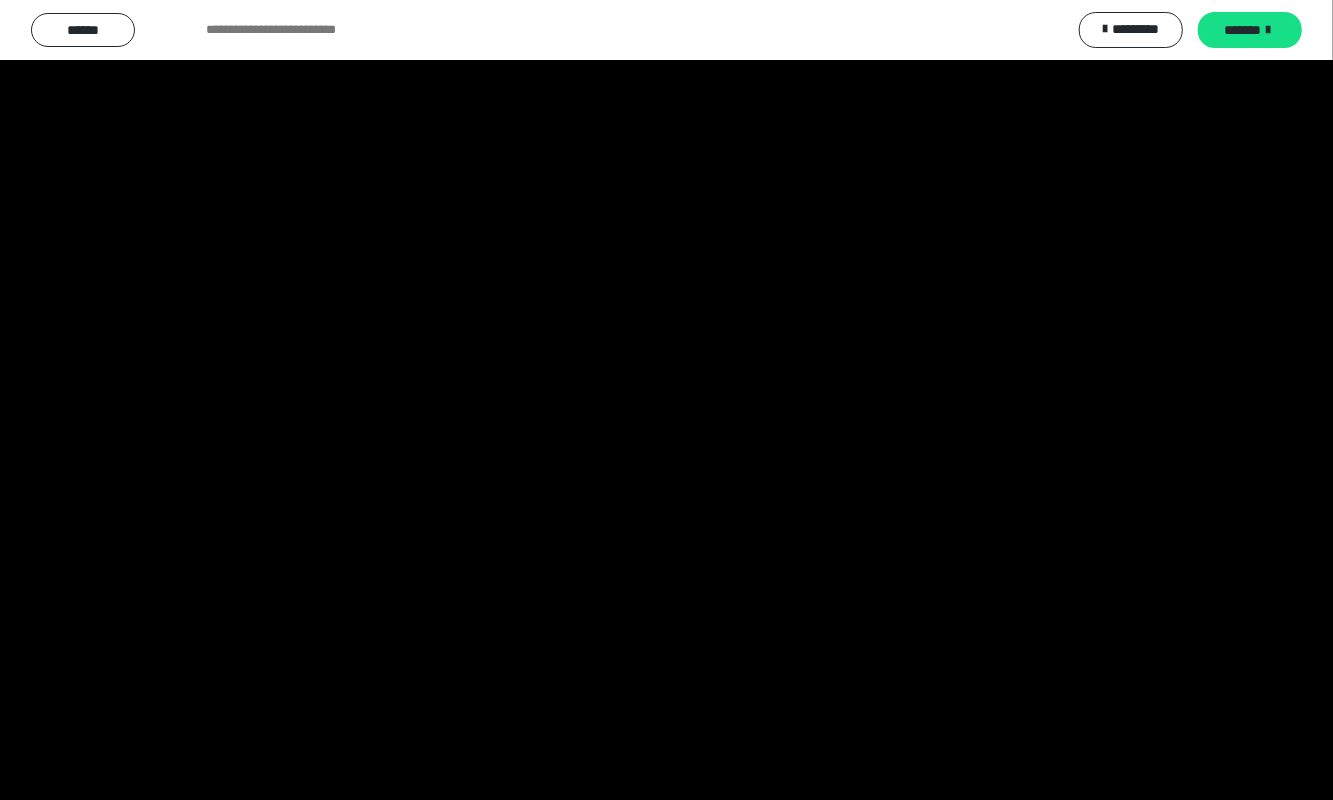 click 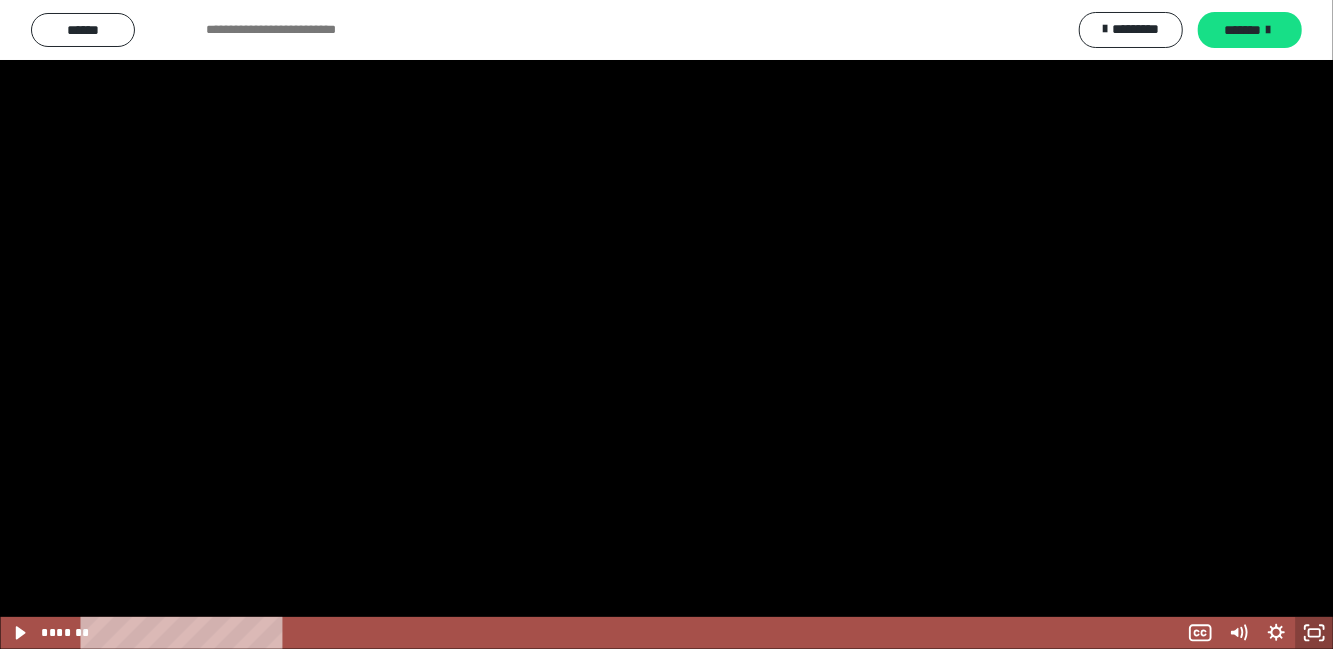 scroll, scrollTop: 610, scrollLeft: 0, axis: vertical 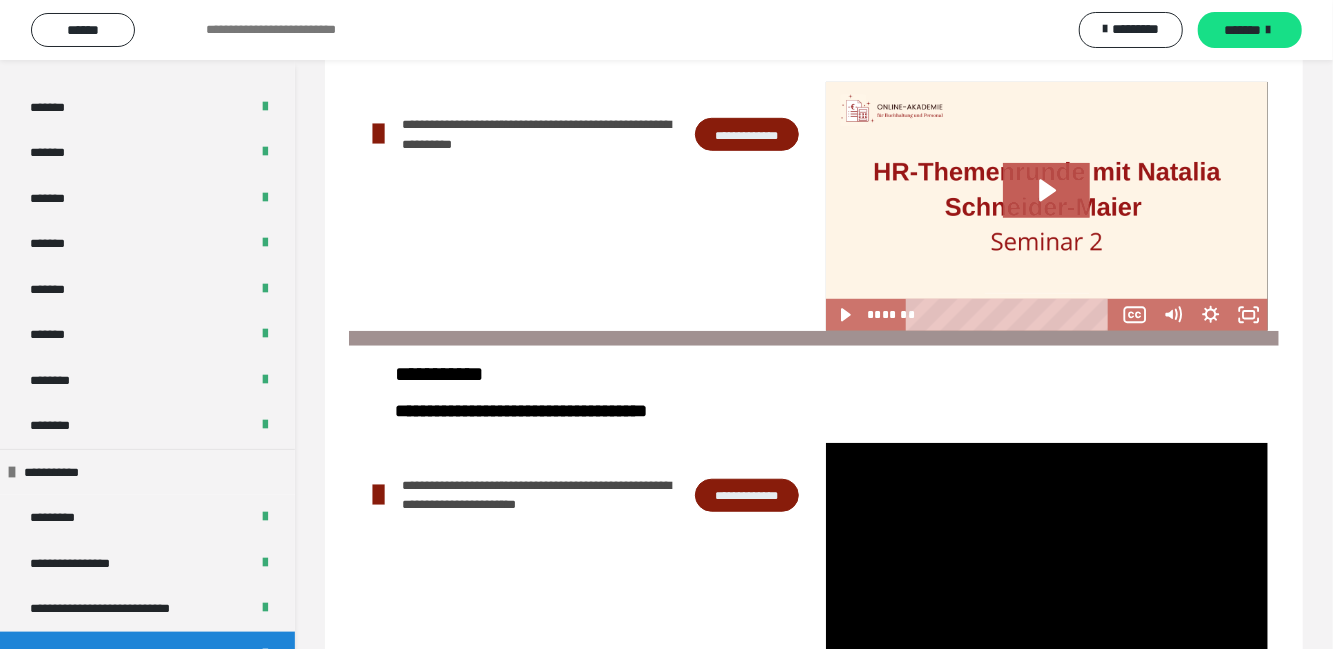 click on "*******" at bounding box center [62, 290] 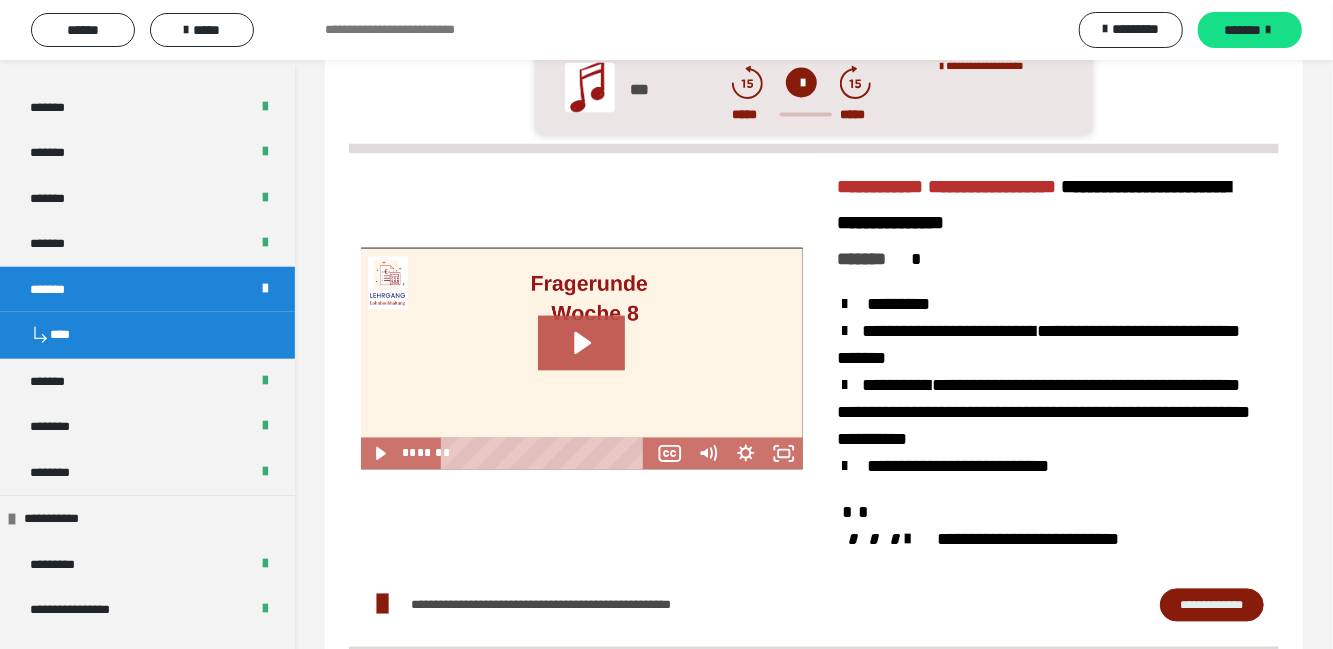 scroll, scrollTop: 1880, scrollLeft: 0, axis: vertical 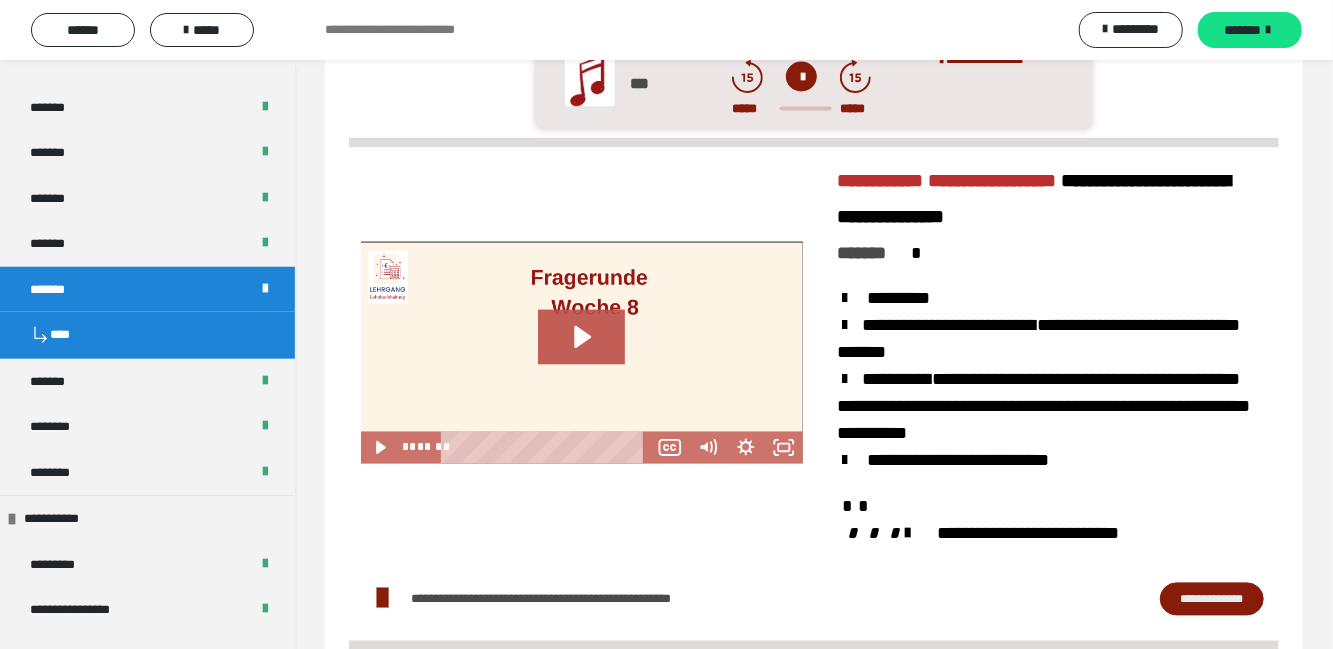 click 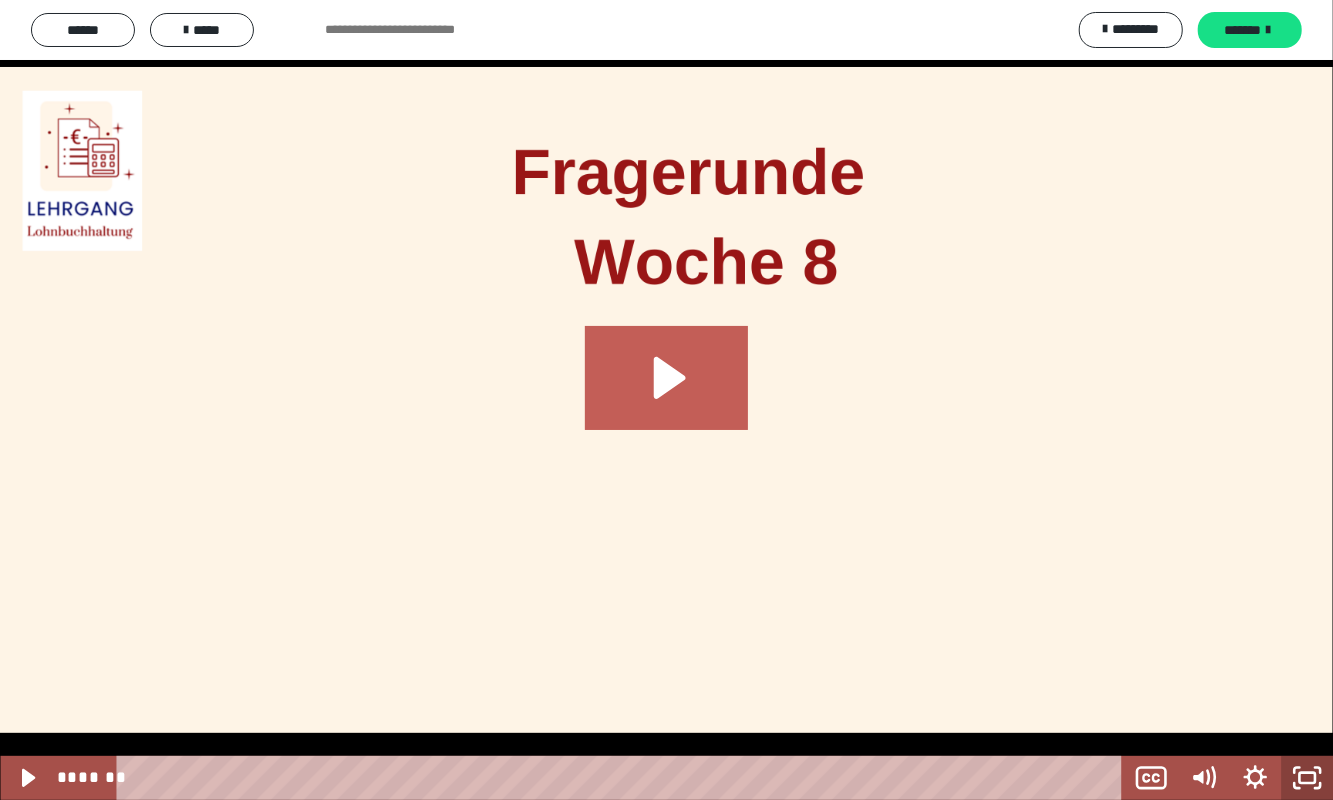 click 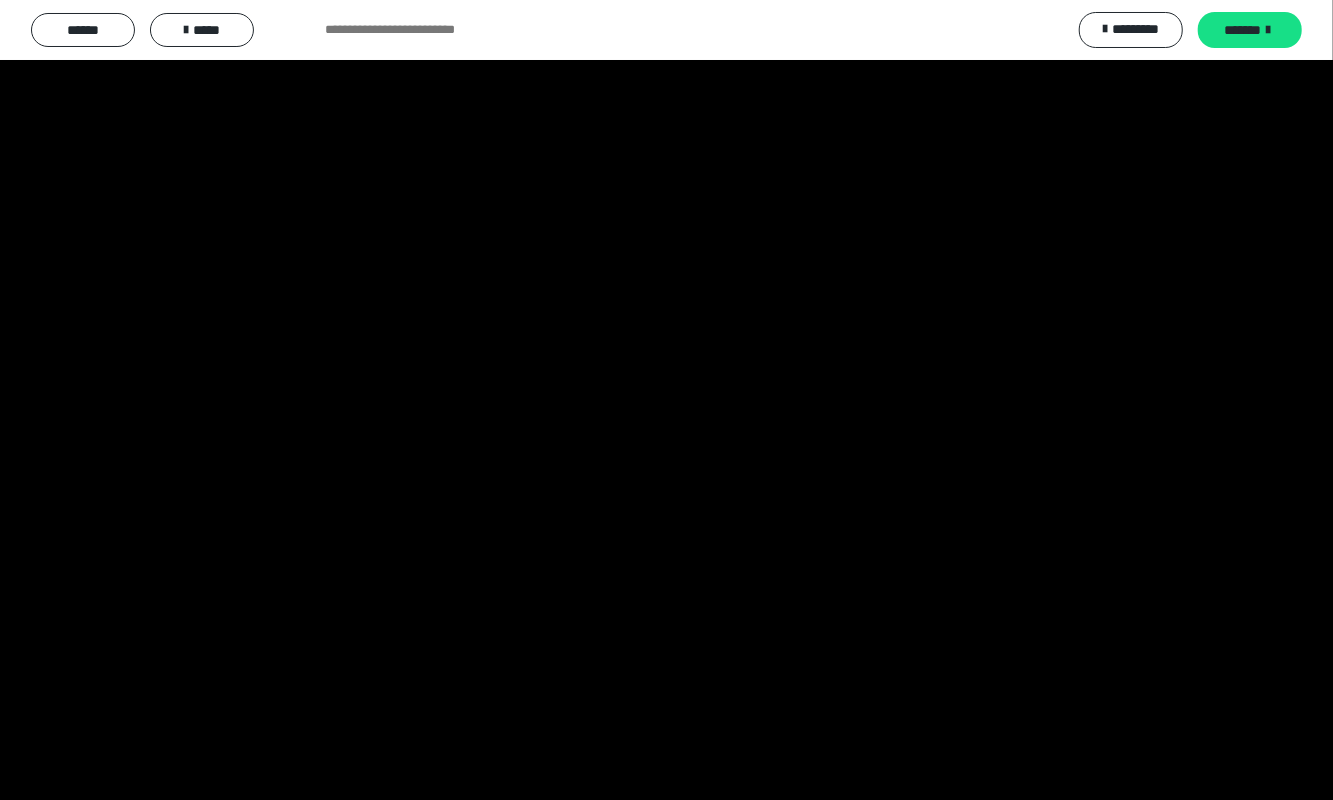 click at bounding box center [666, 400] 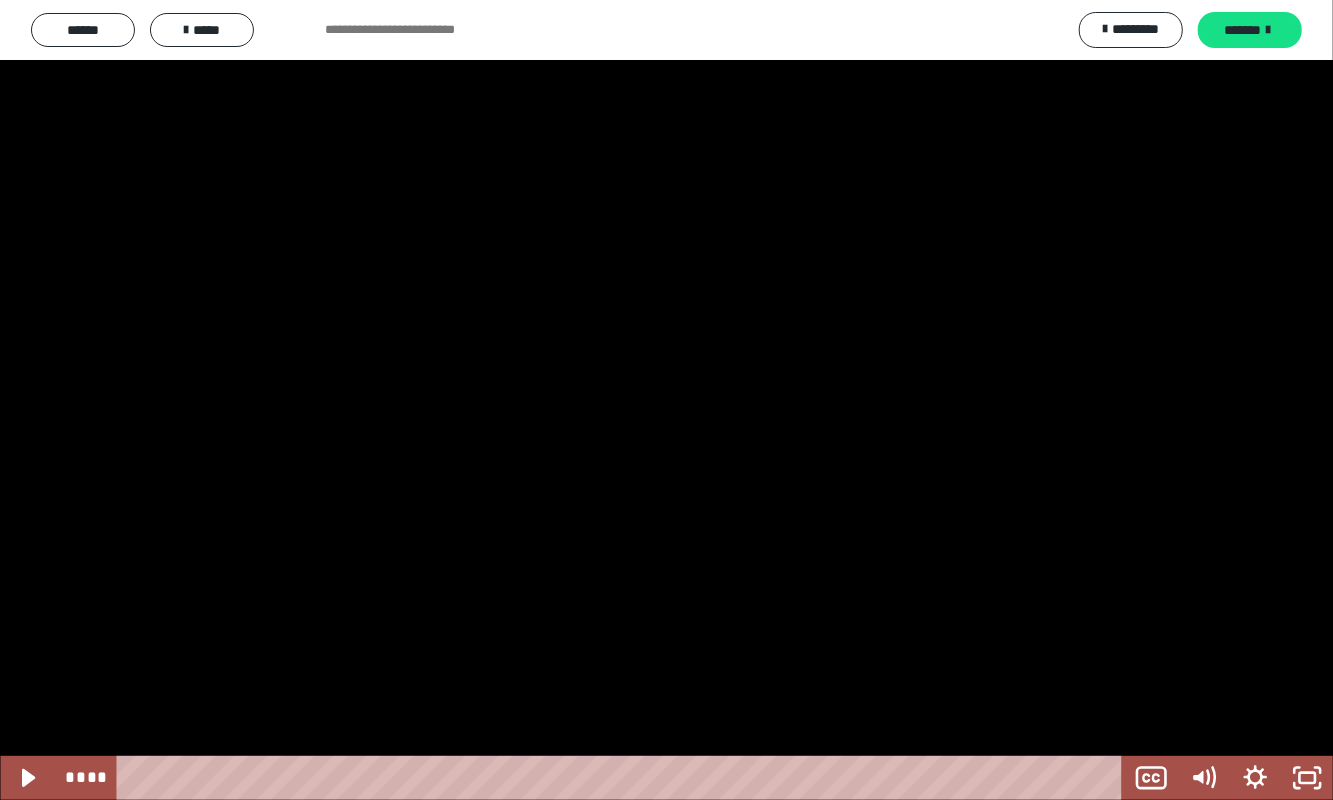 click 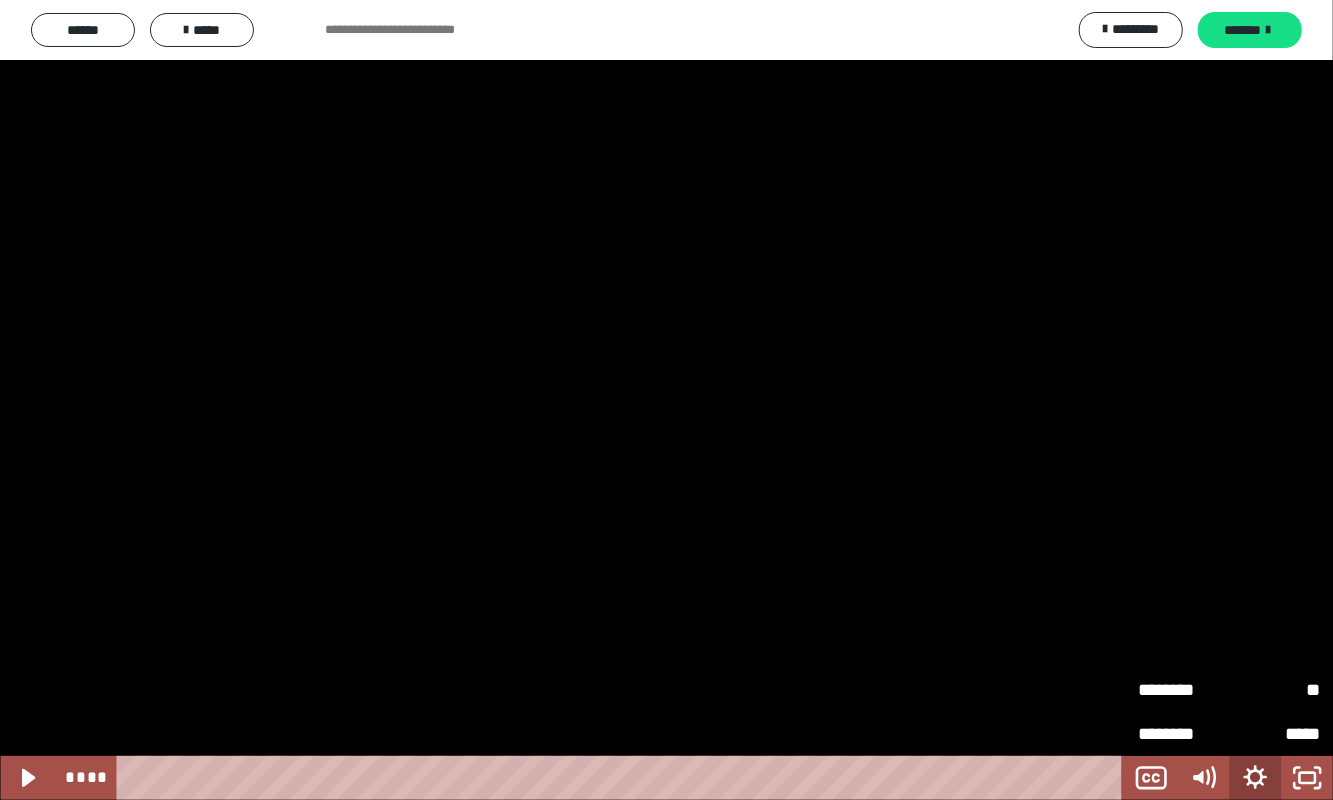 click on "**" at bounding box center (1274, 690) 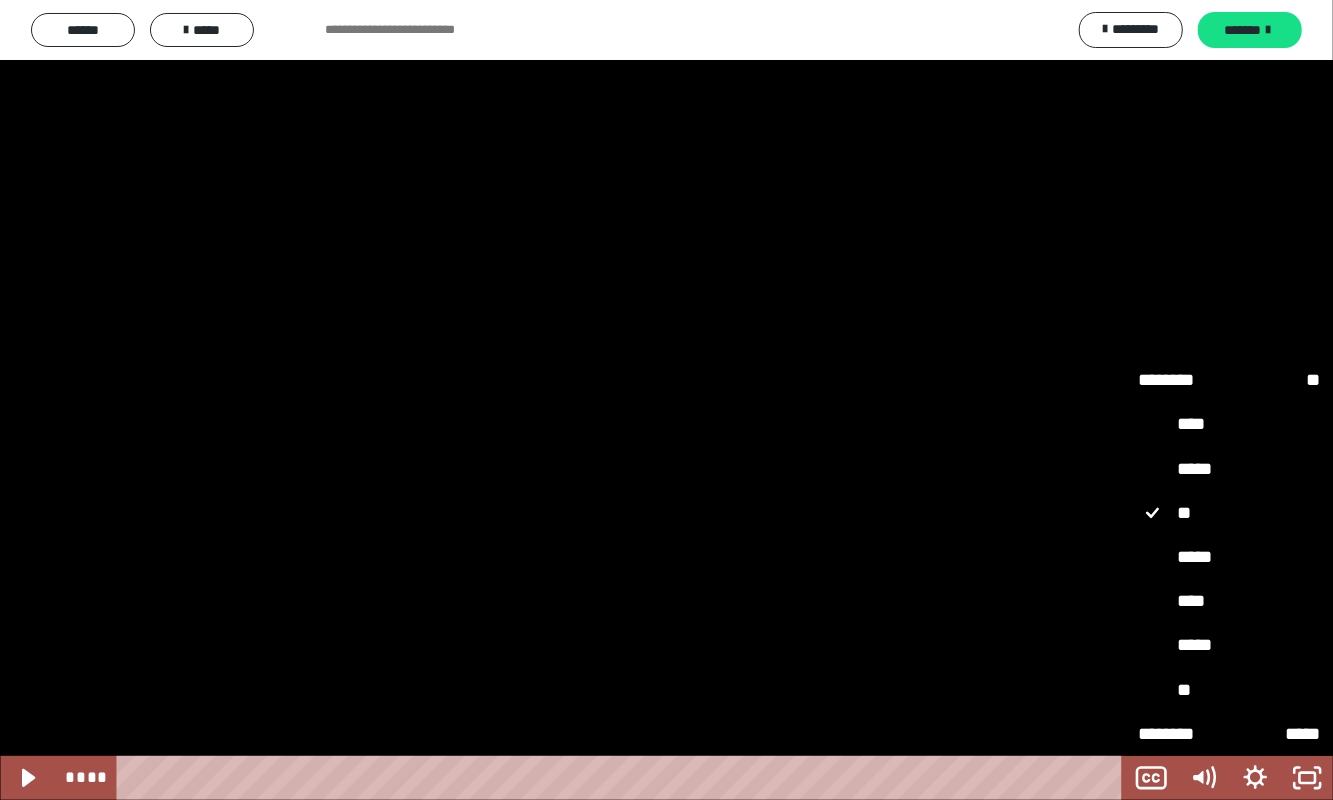click on "****" at bounding box center (1229, 601) 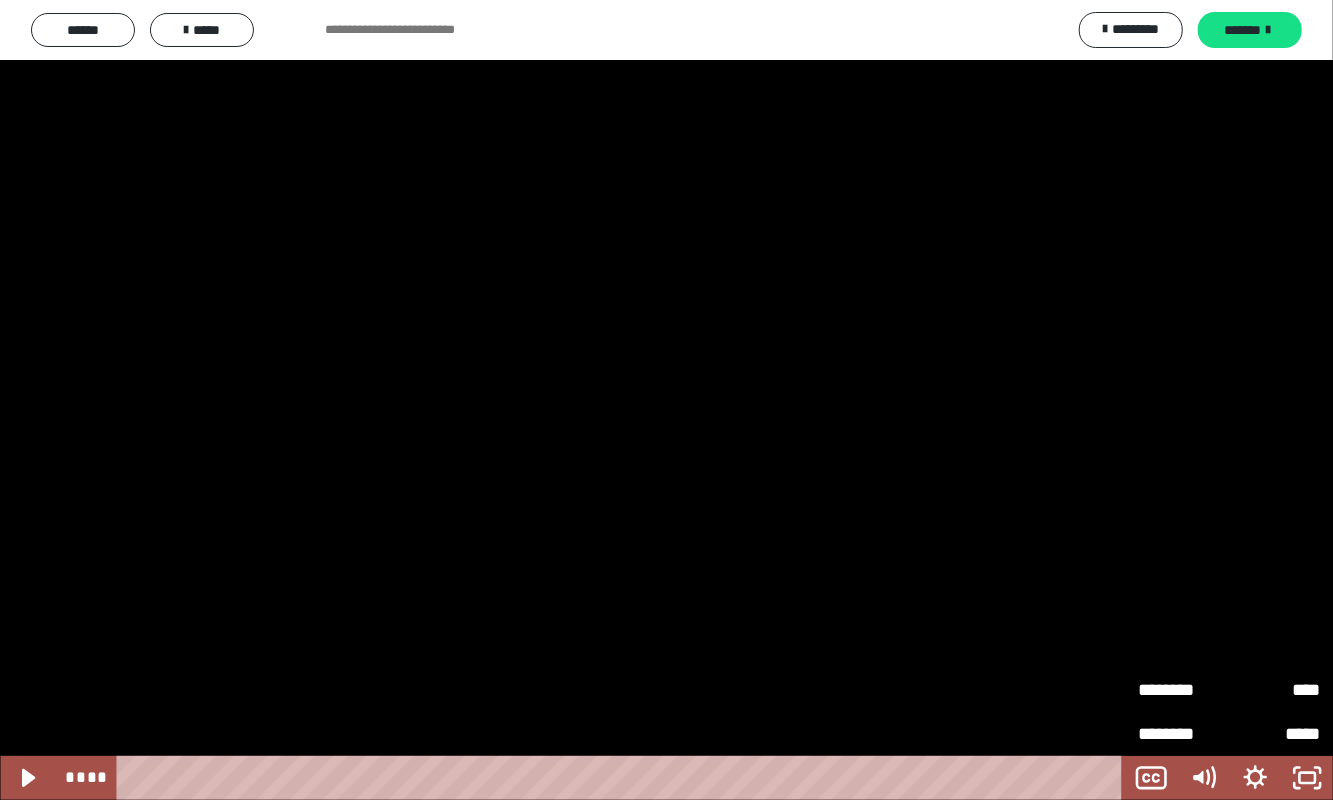 click at bounding box center (666, 400) 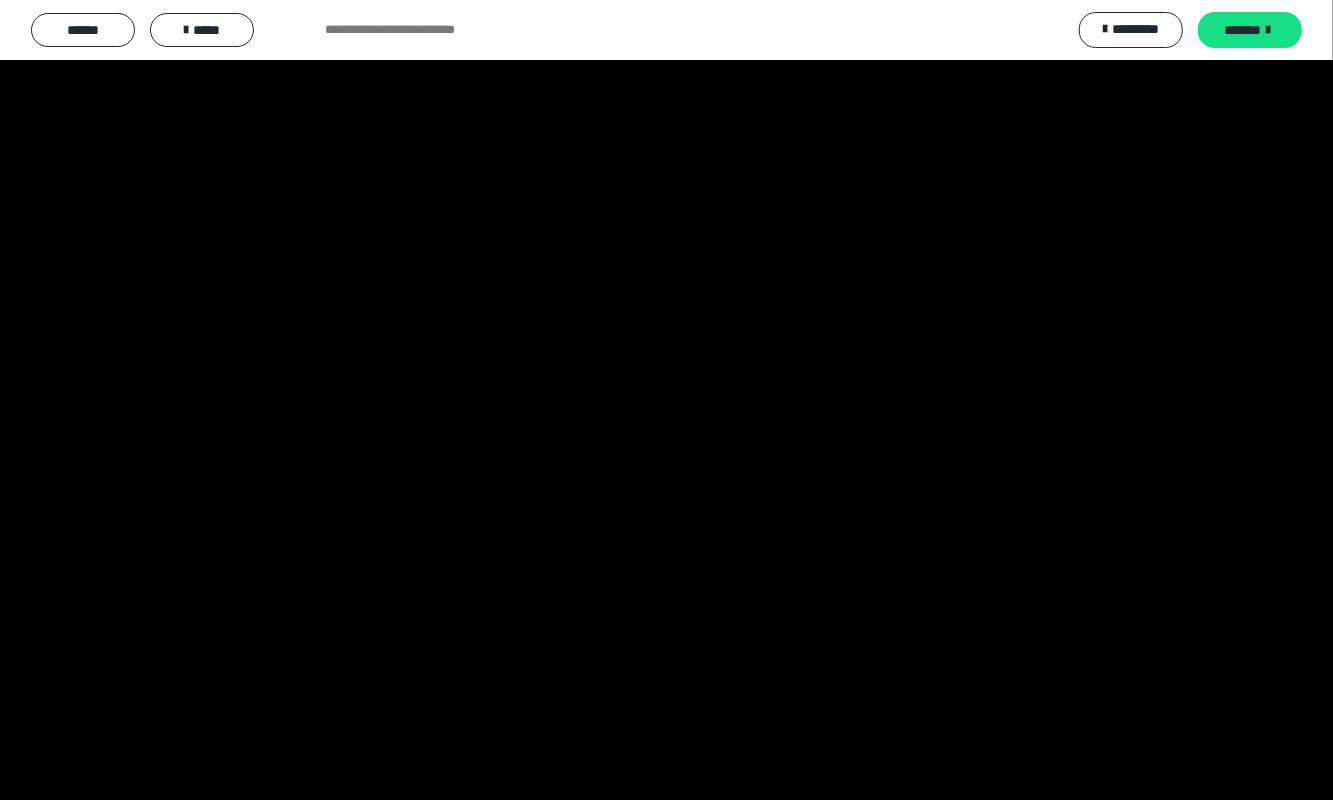 click at bounding box center (666, 400) 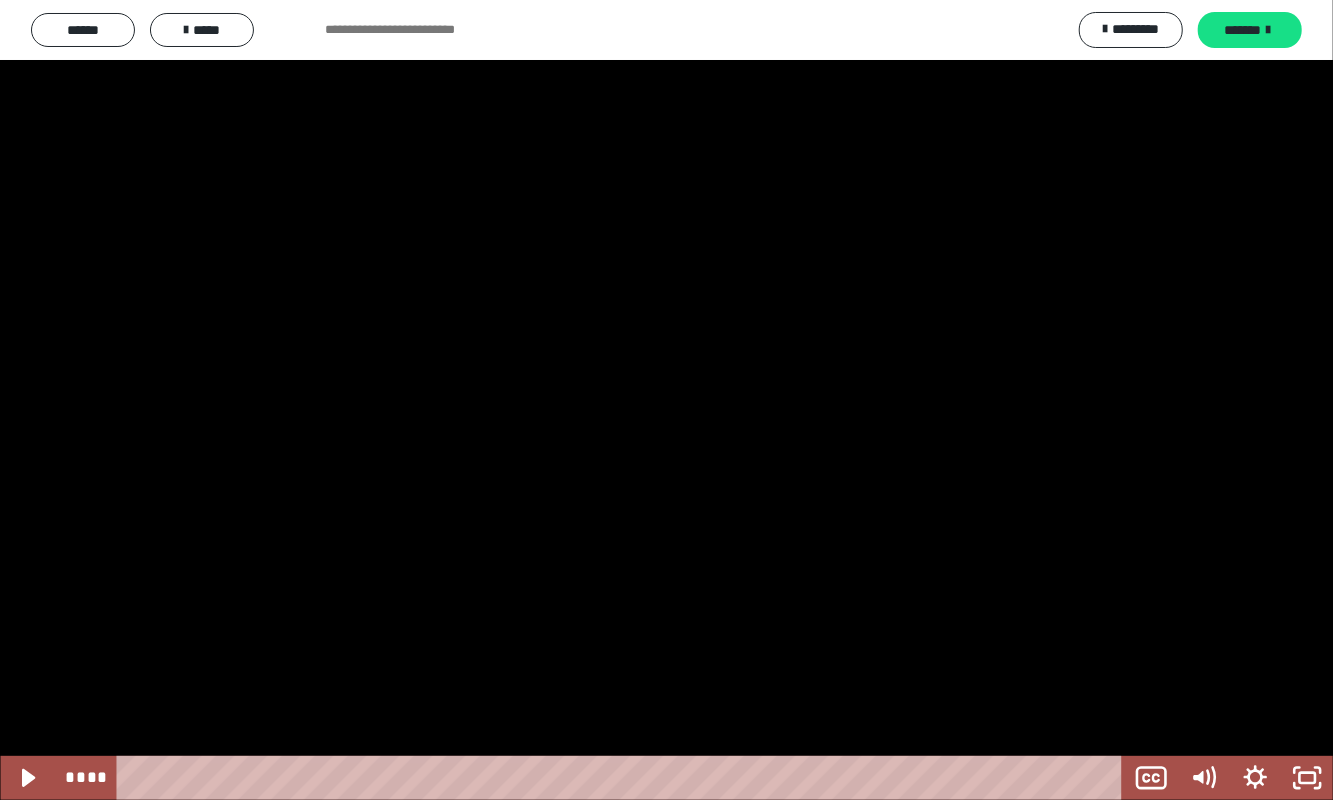 click at bounding box center [666, 400] 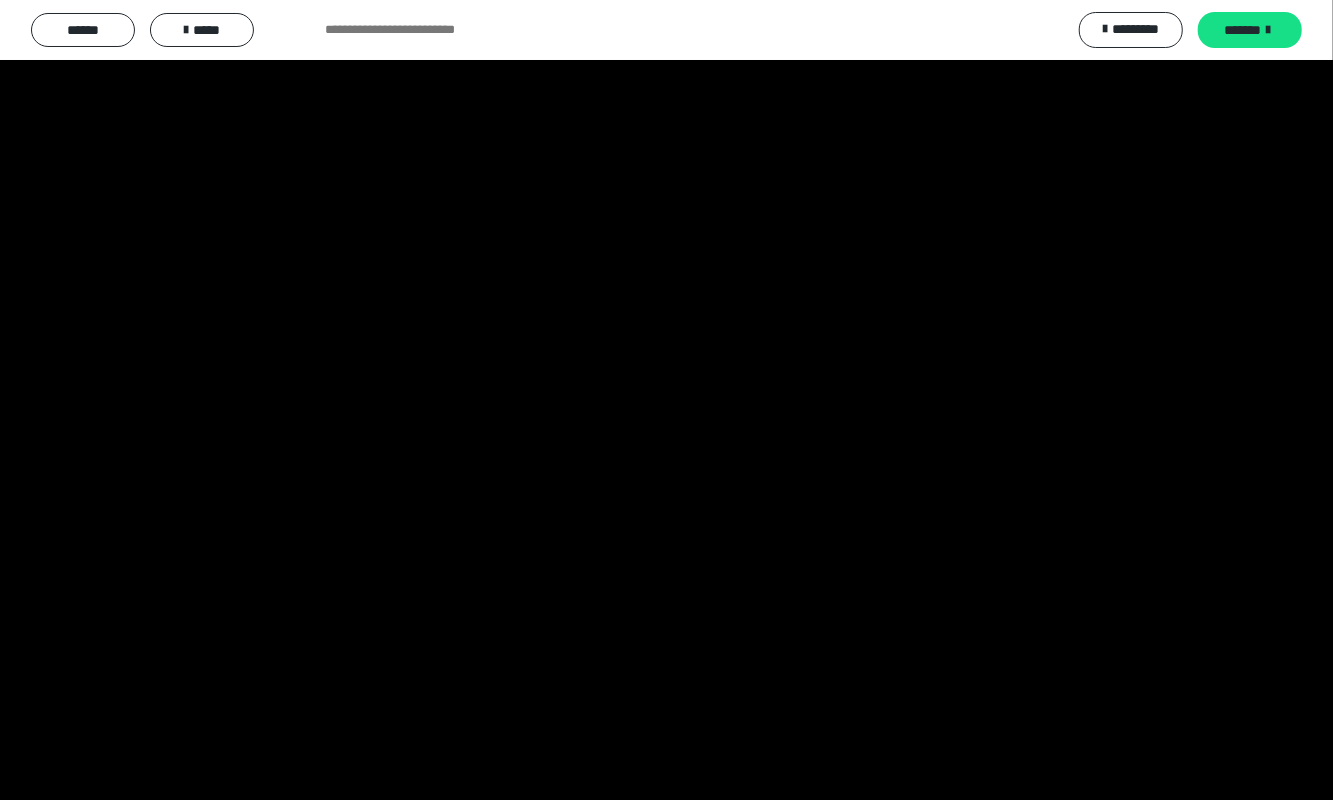click at bounding box center (666, 400) 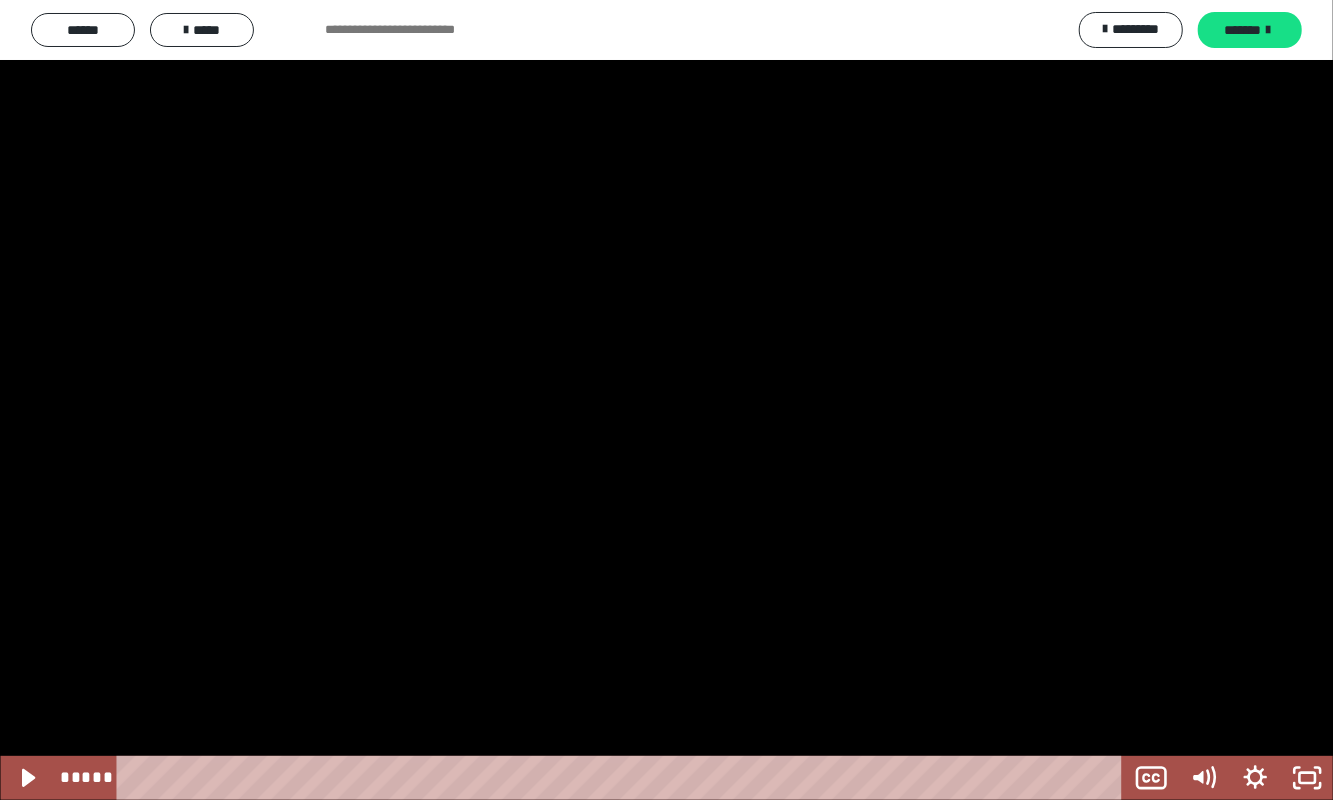 click at bounding box center (666, 400) 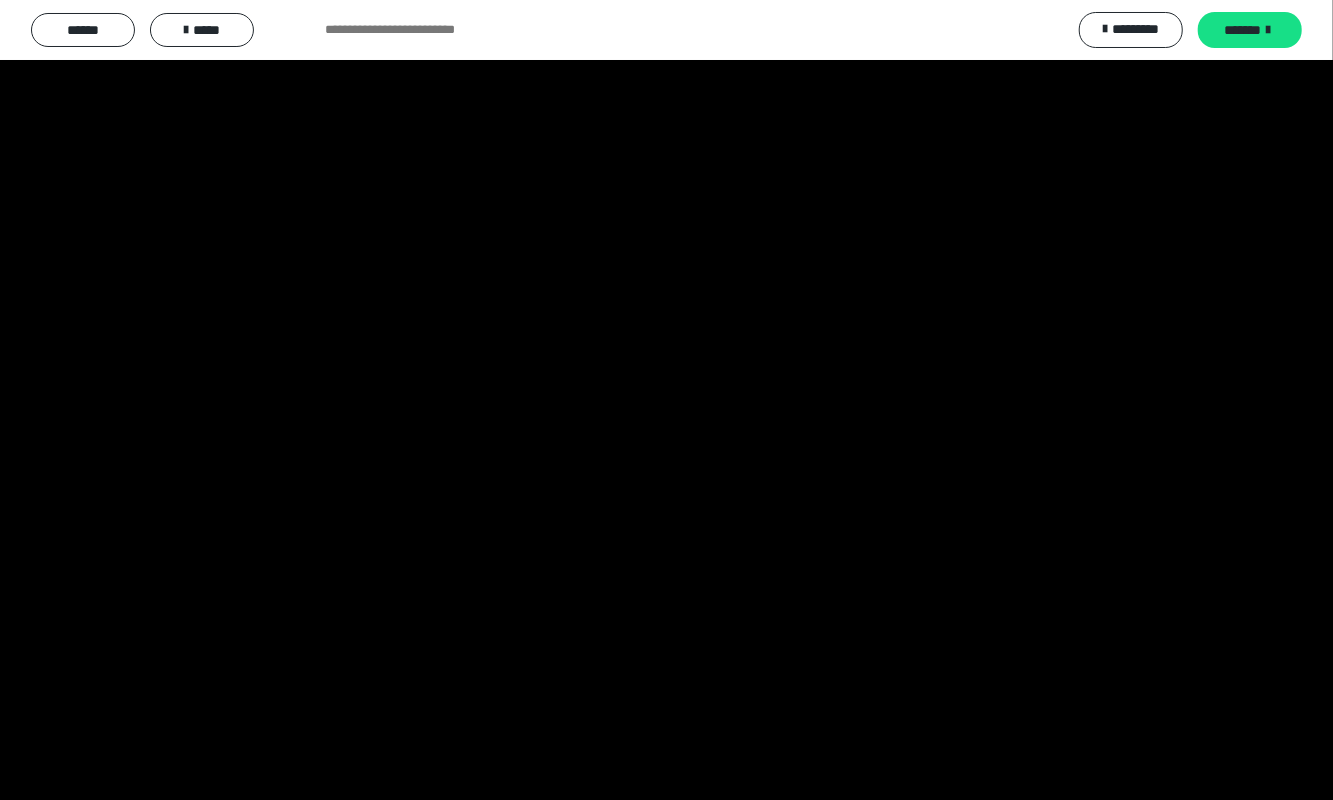 click at bounding box center (666, 400) 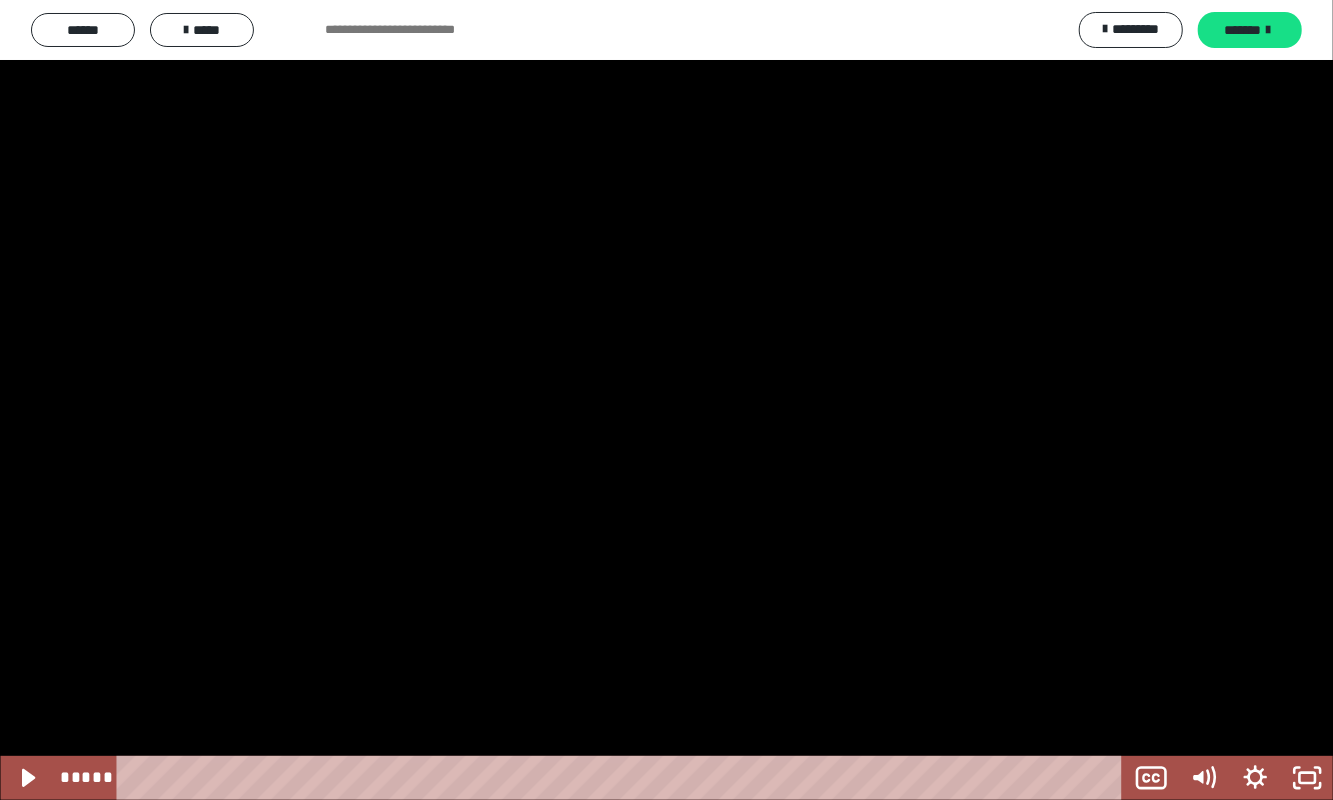 click at bounding box center (666, 400) 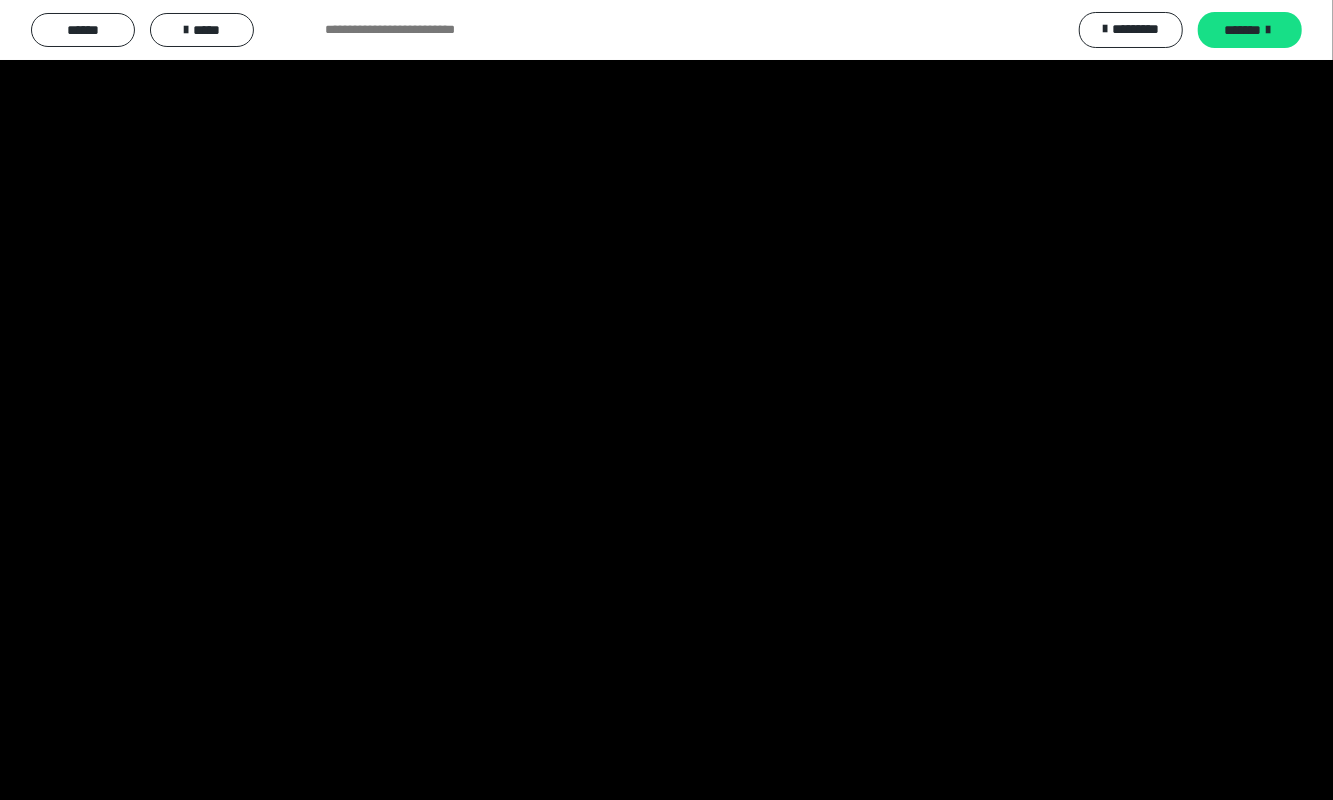 click at bounding box center [666, 400] 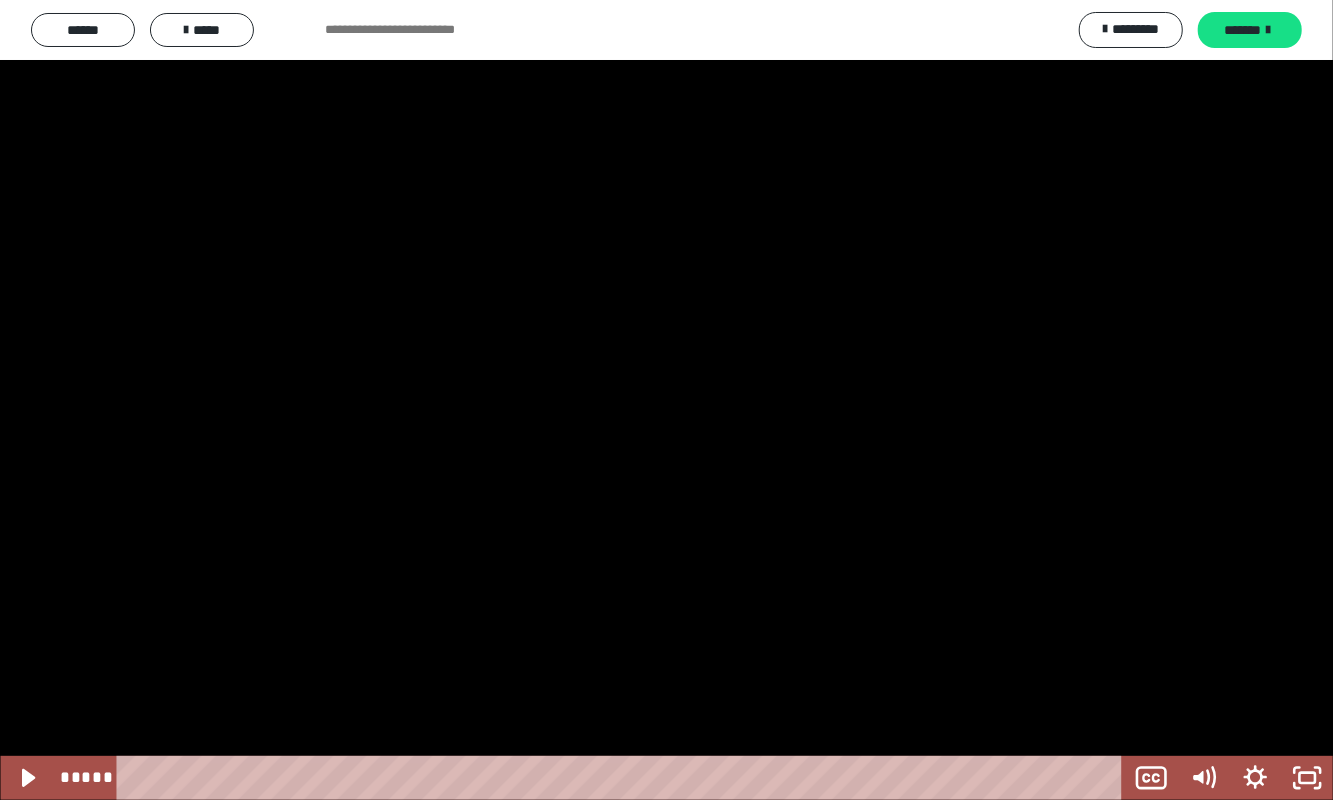 click at bounding box center [666, 400] 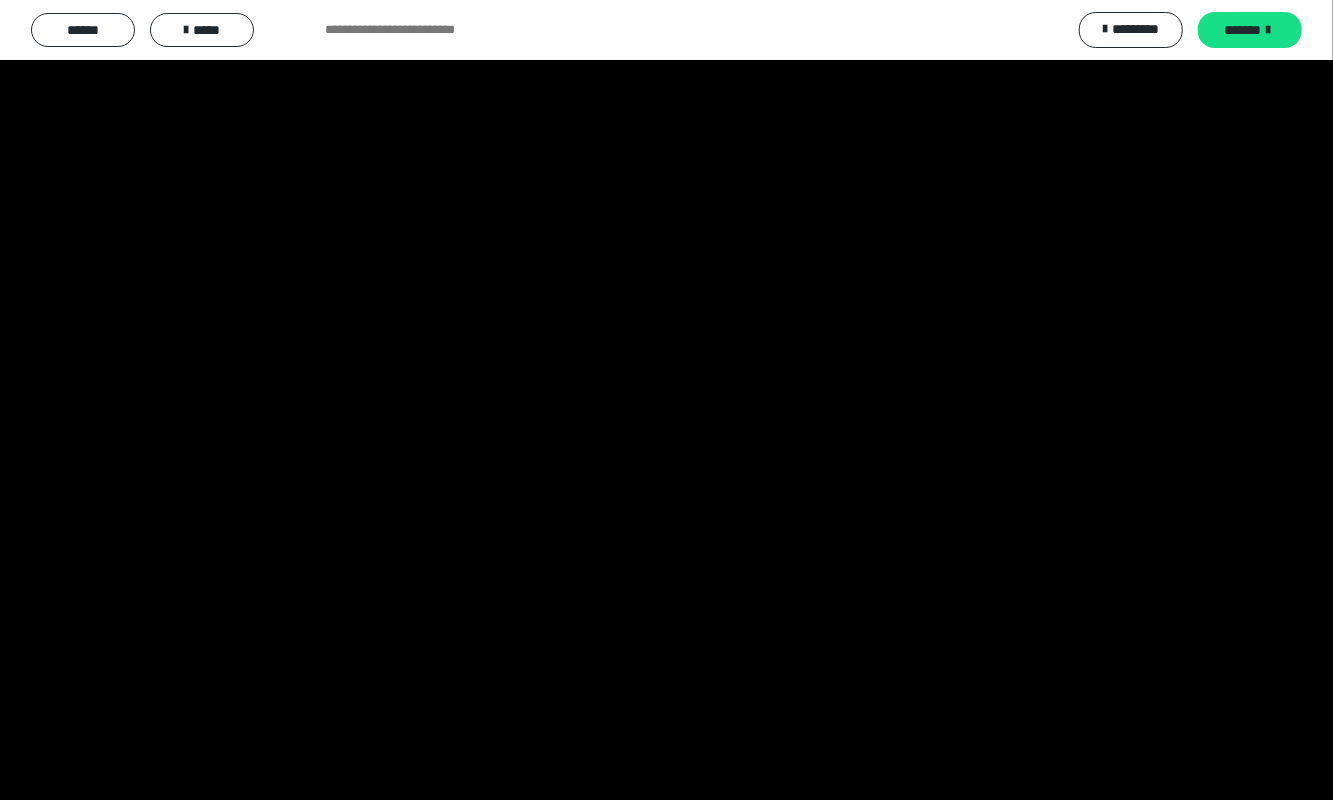 click at bounding box center [666, 400] 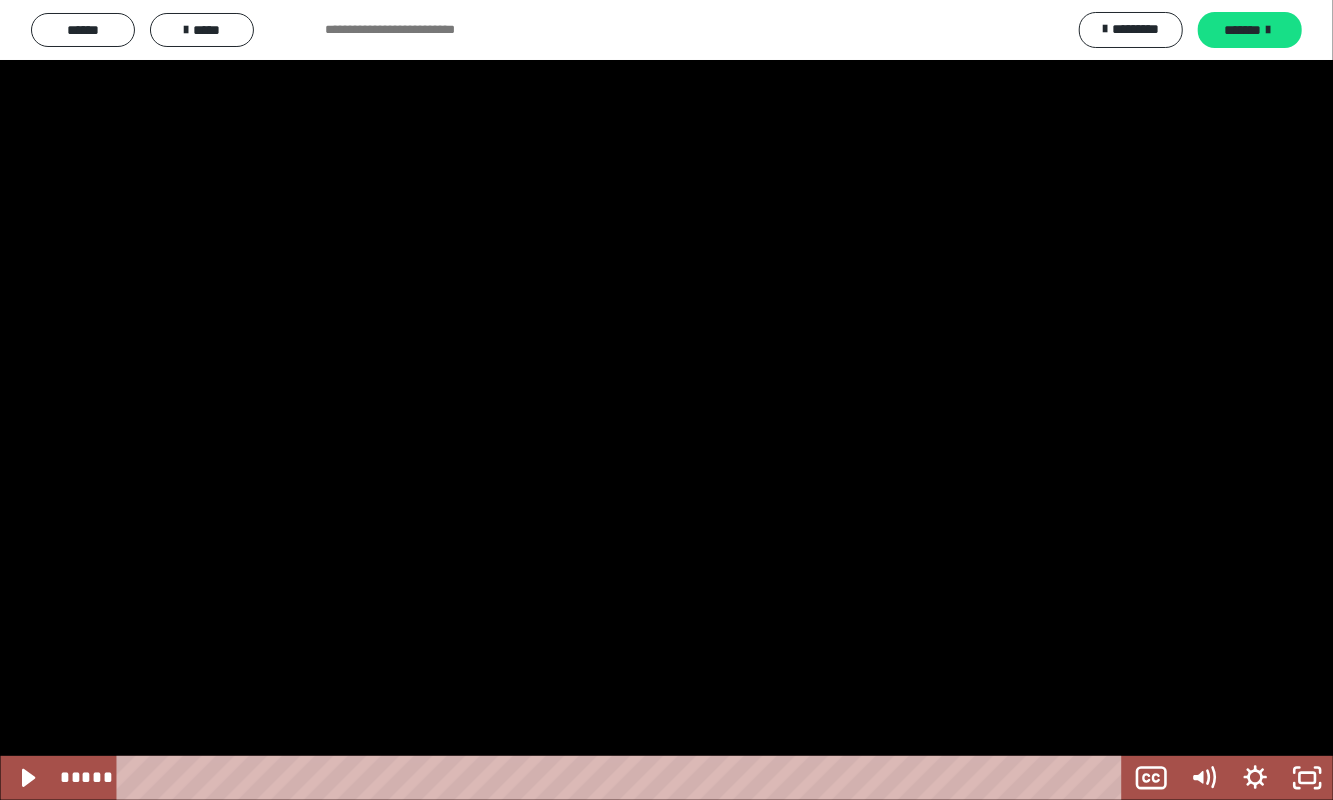 click at bounding box center (666, 400) 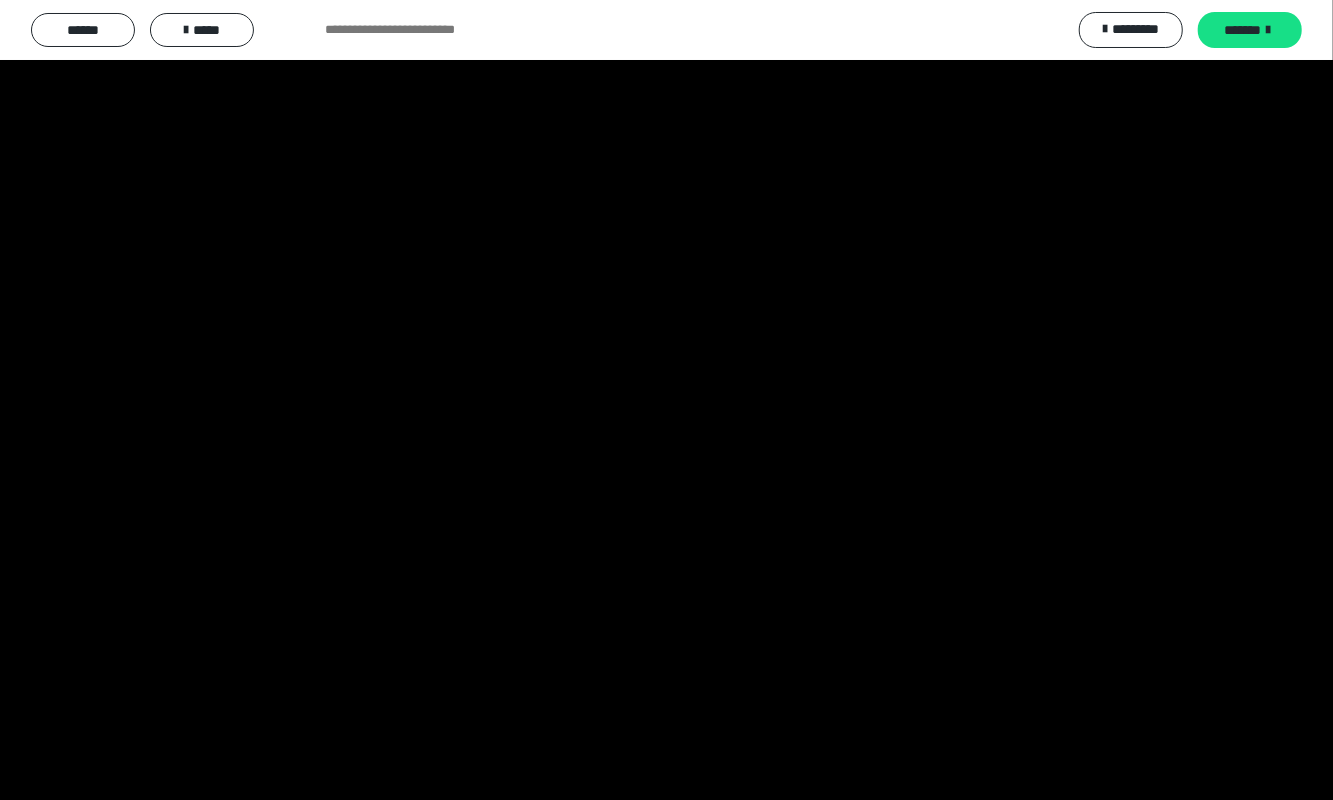 click at bounding box center [666, 400] 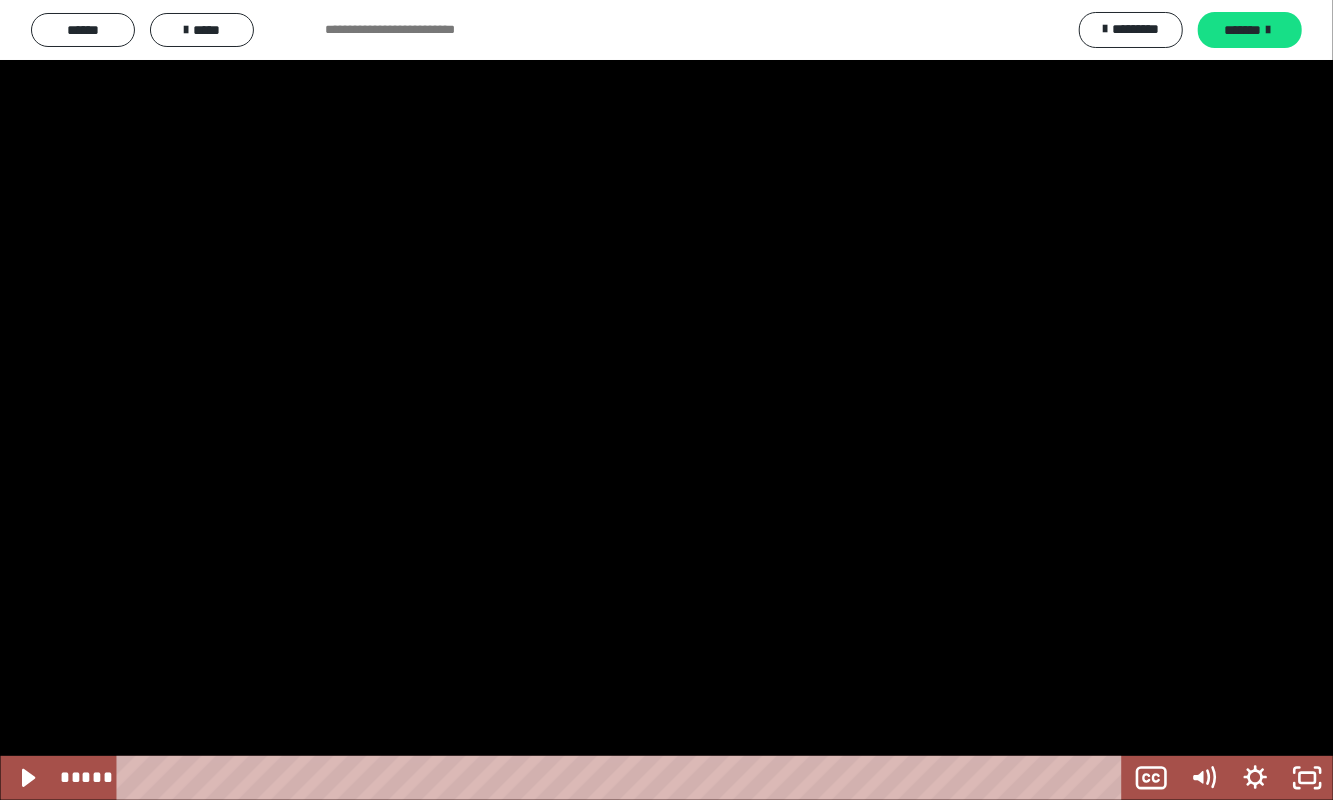 click at bounding box center (666, 400) 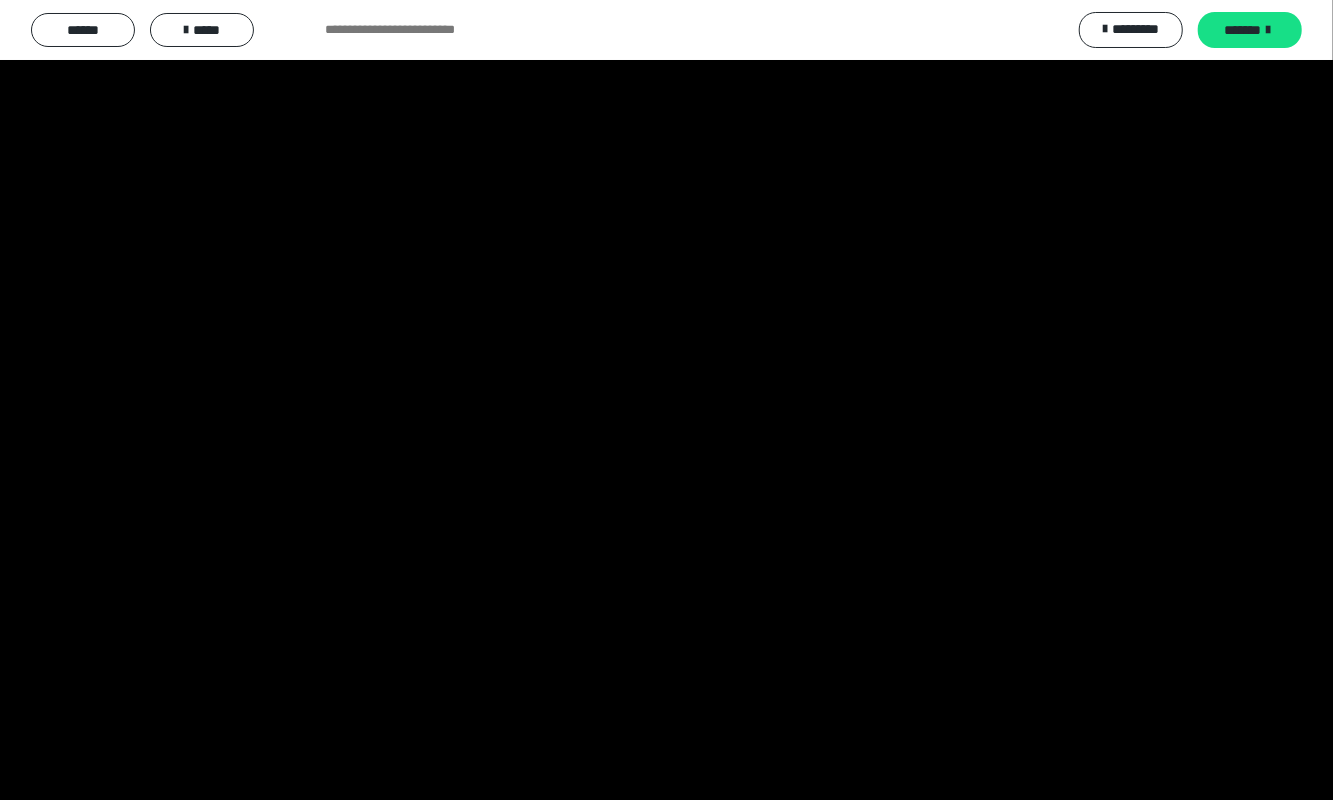 click at bounding box center (666, 400) 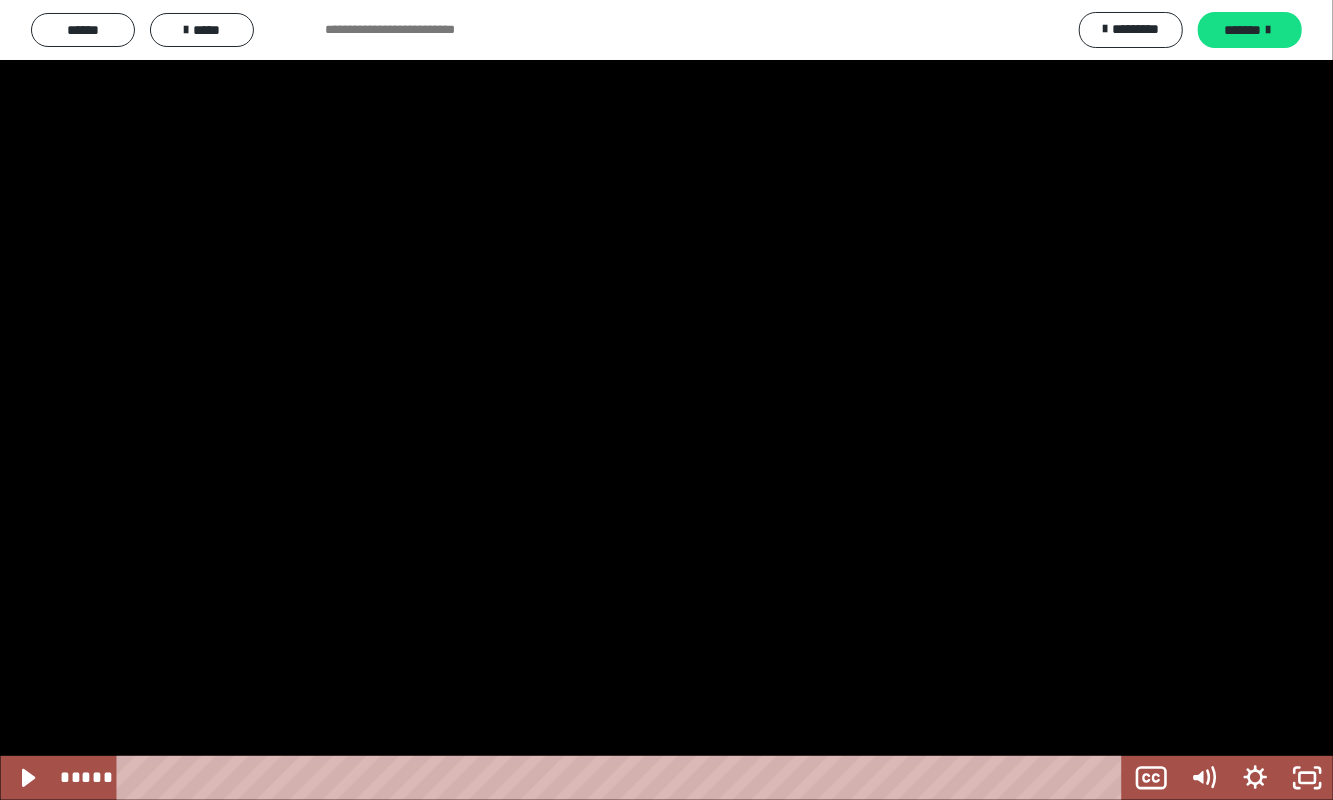 click at bounding box center (666, 400) 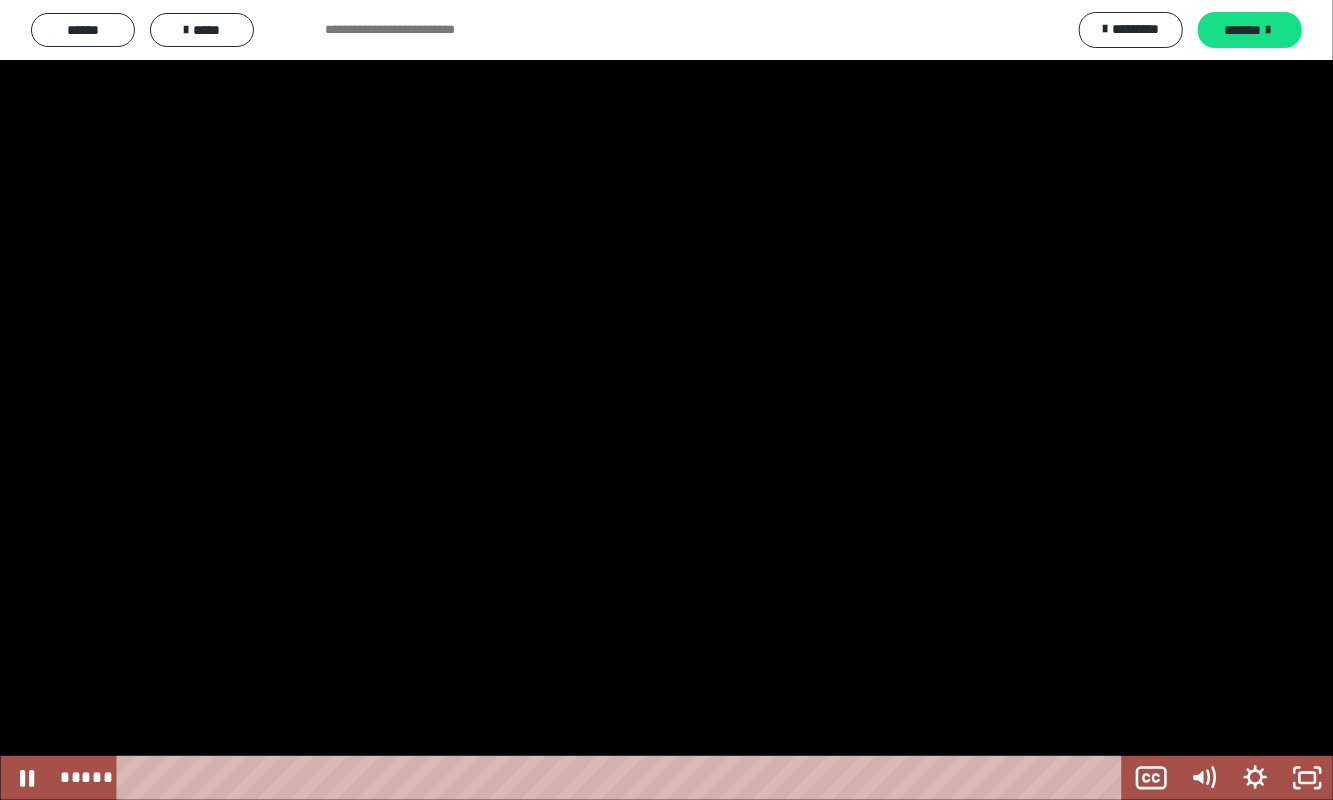 click at bounding box center [666, 400] 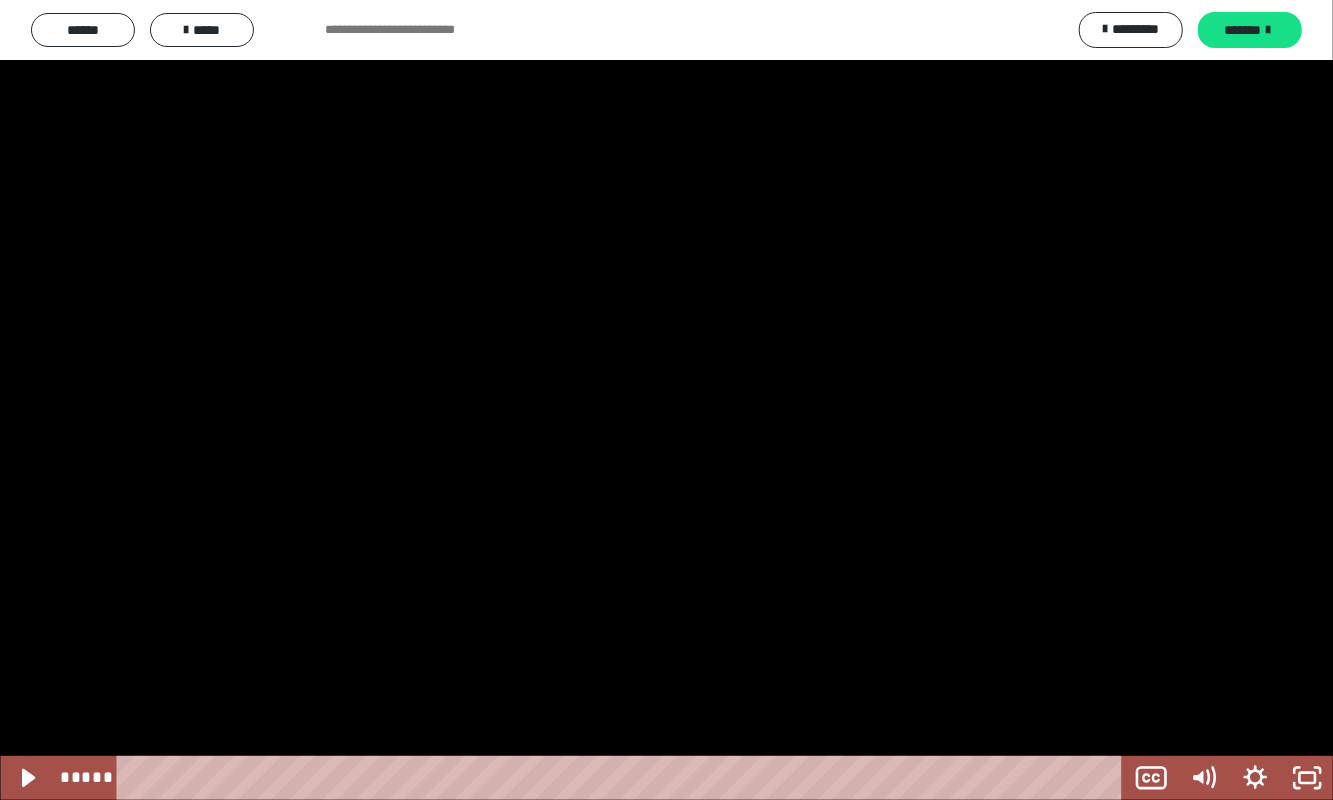 click at bounding box center (666, 400) 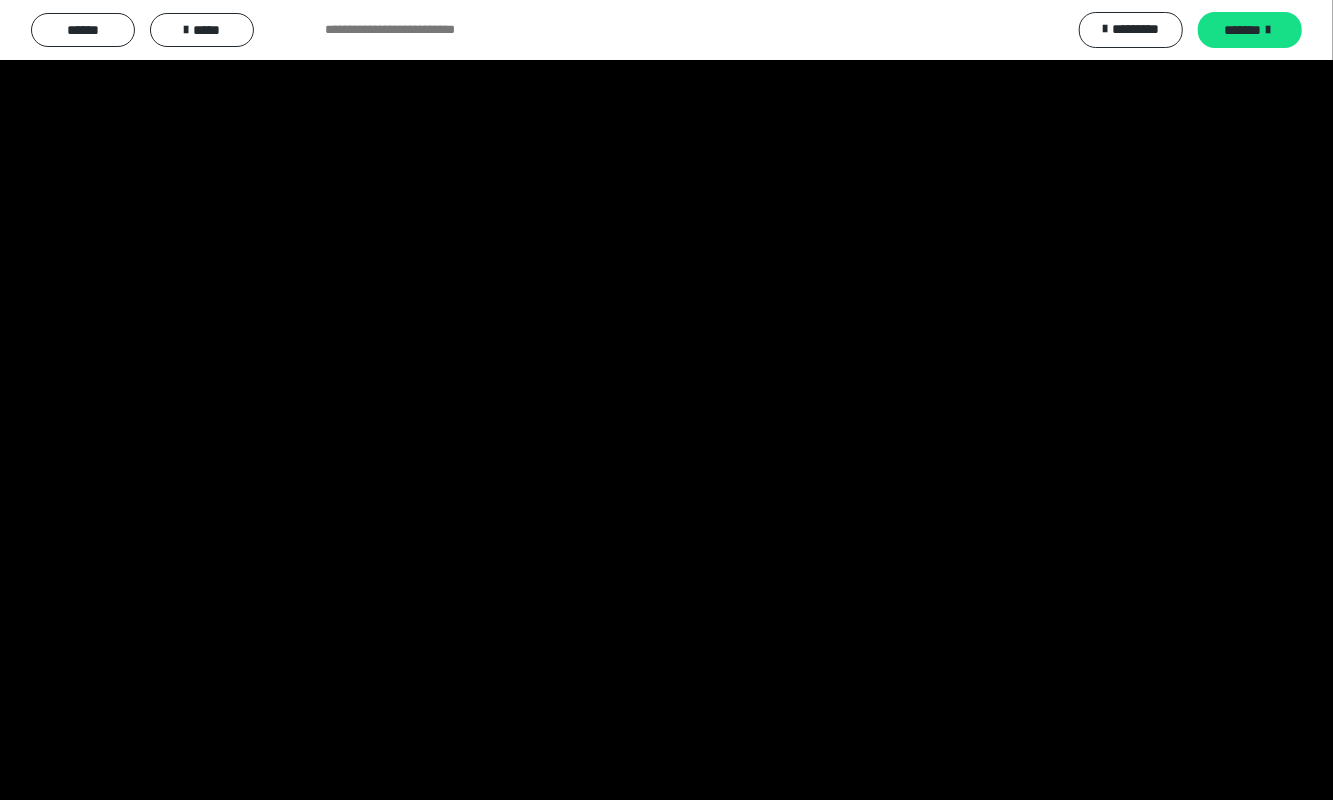 click 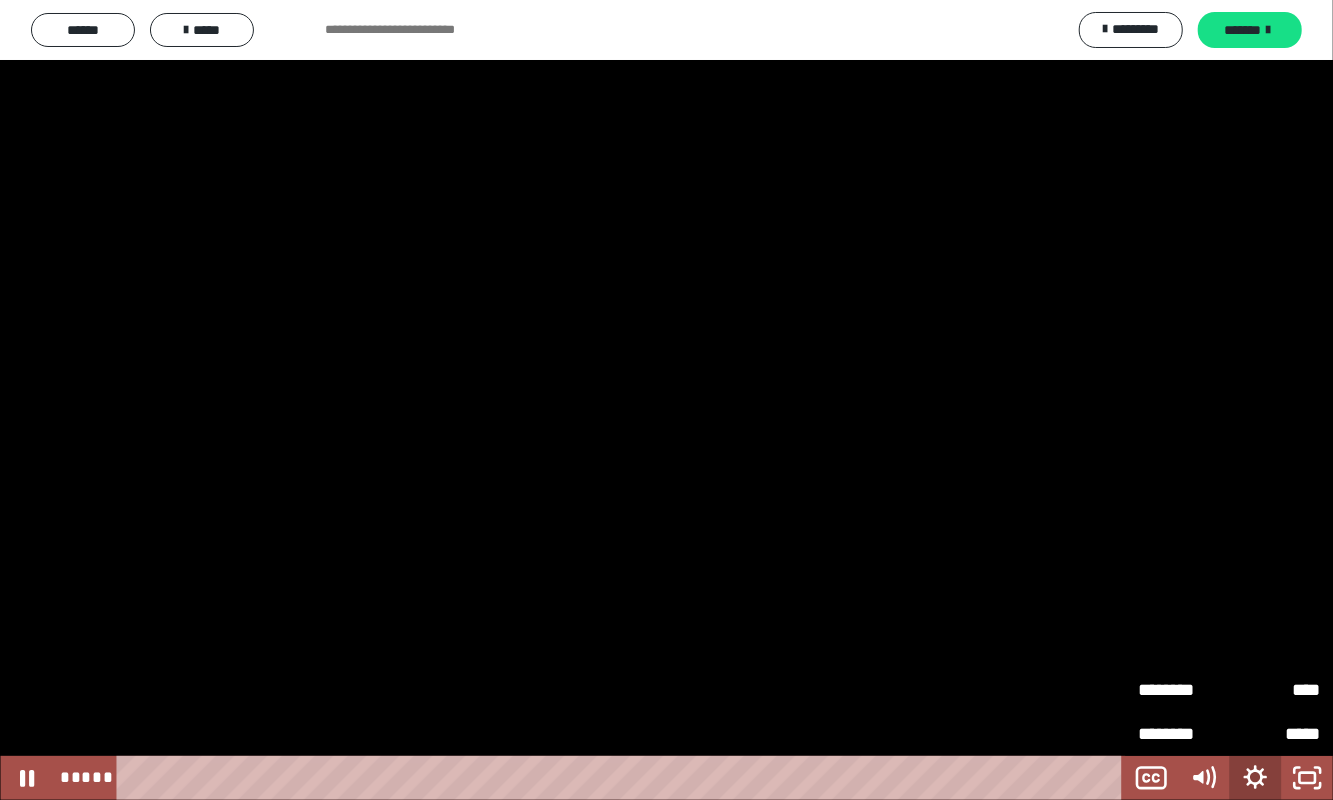 click at bounding box center [666, 400] 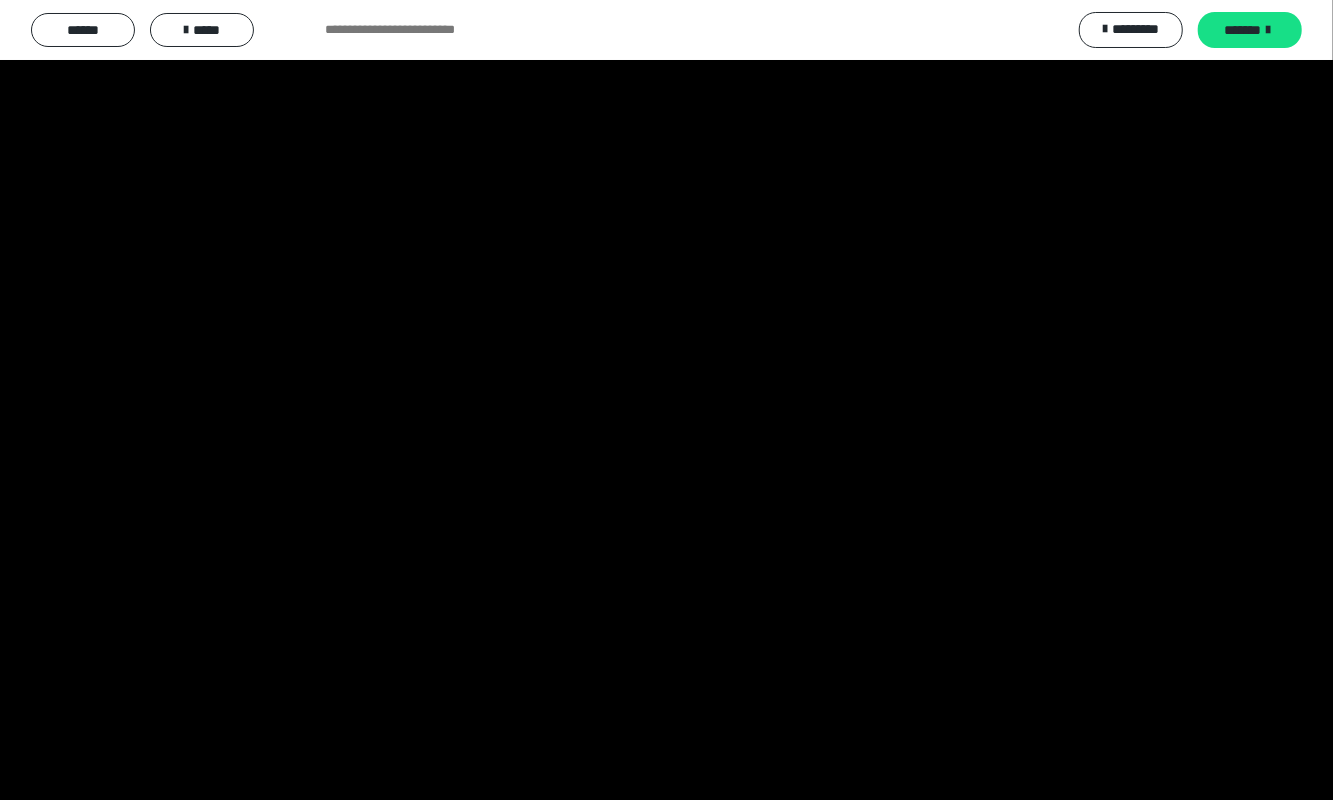 click at bounding box center [666, 400] 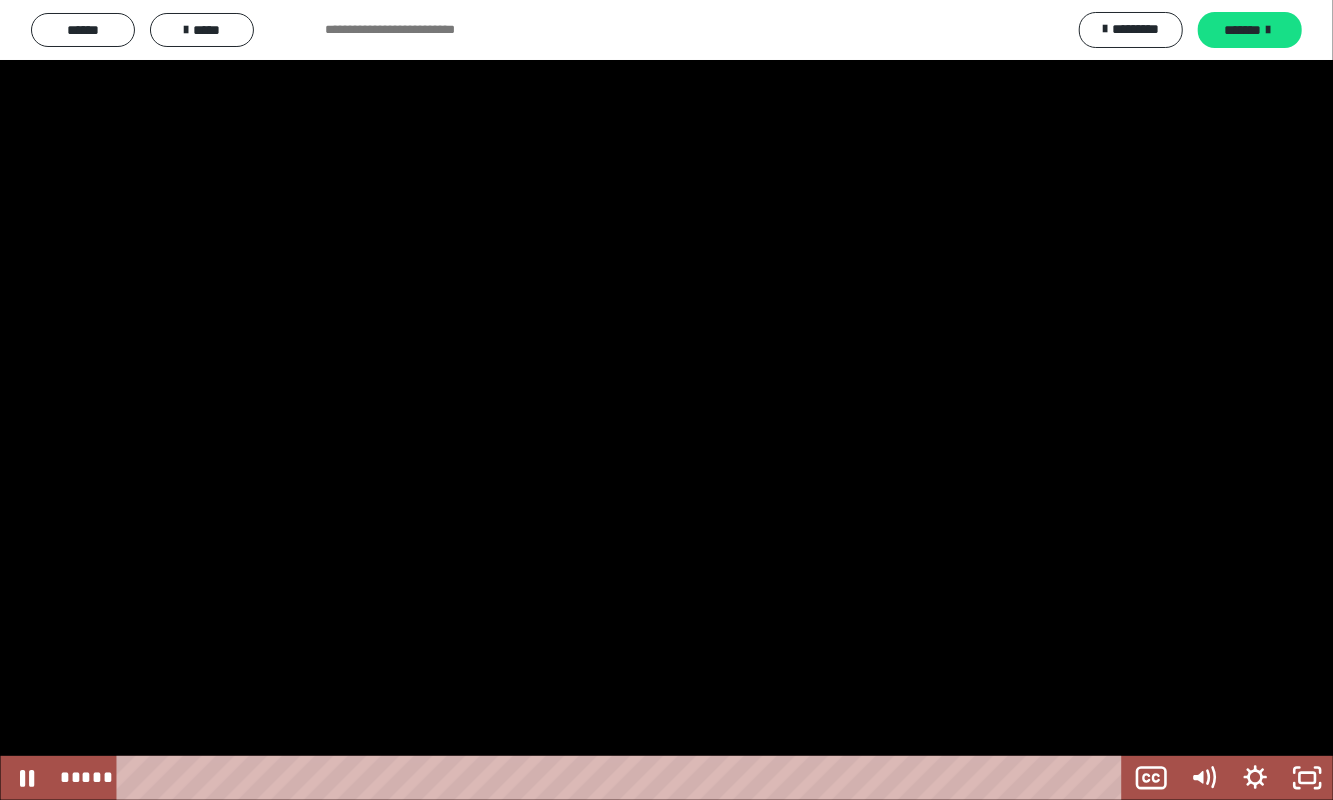 click at bounding box center [666, 400] 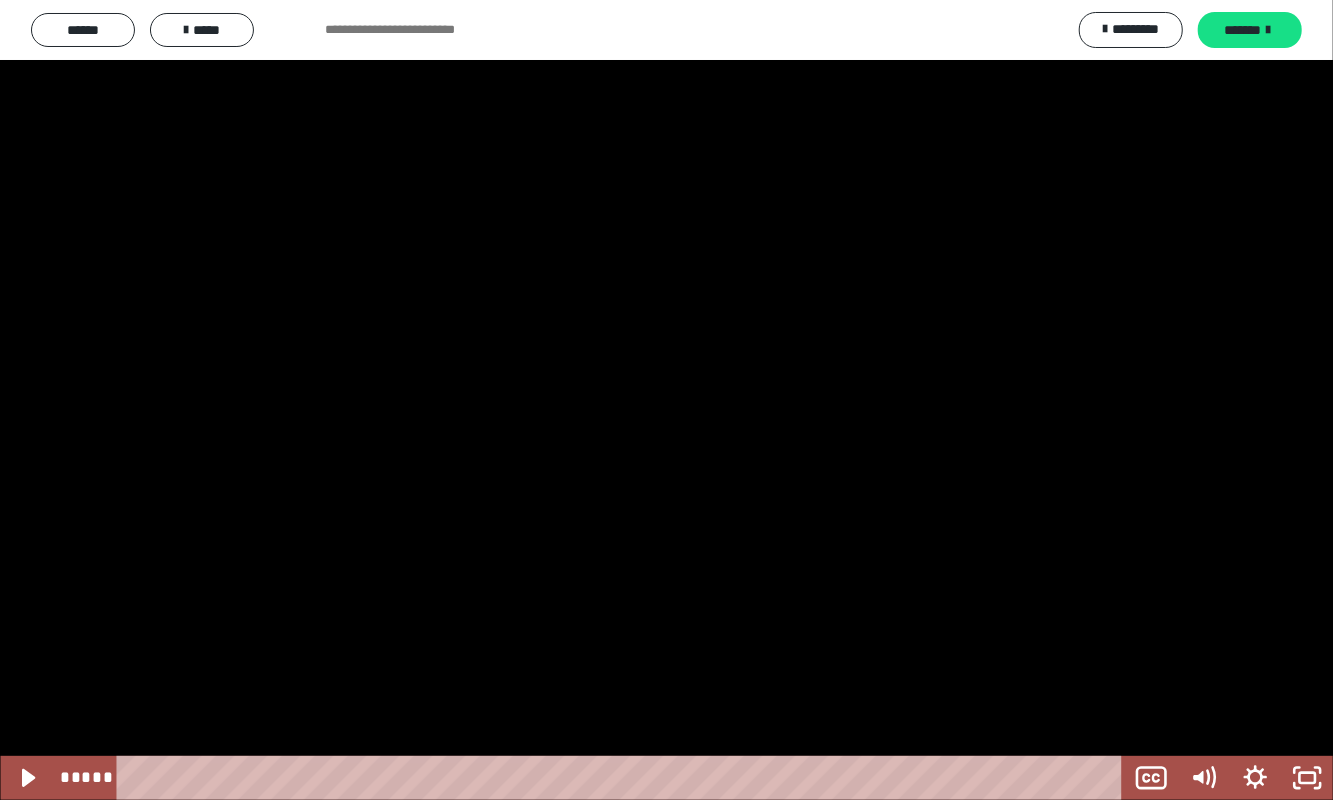 click 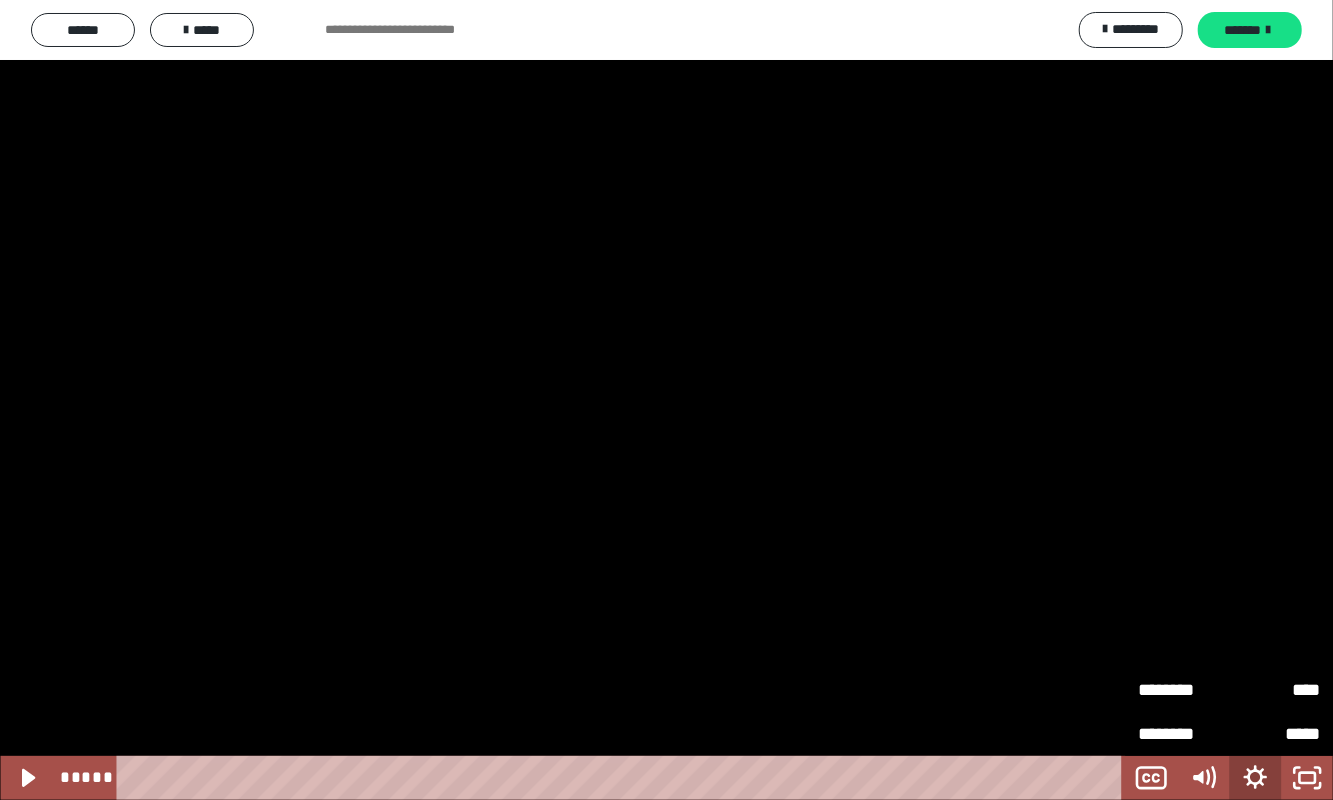 click on "****" at bounding box center [1274, 682] 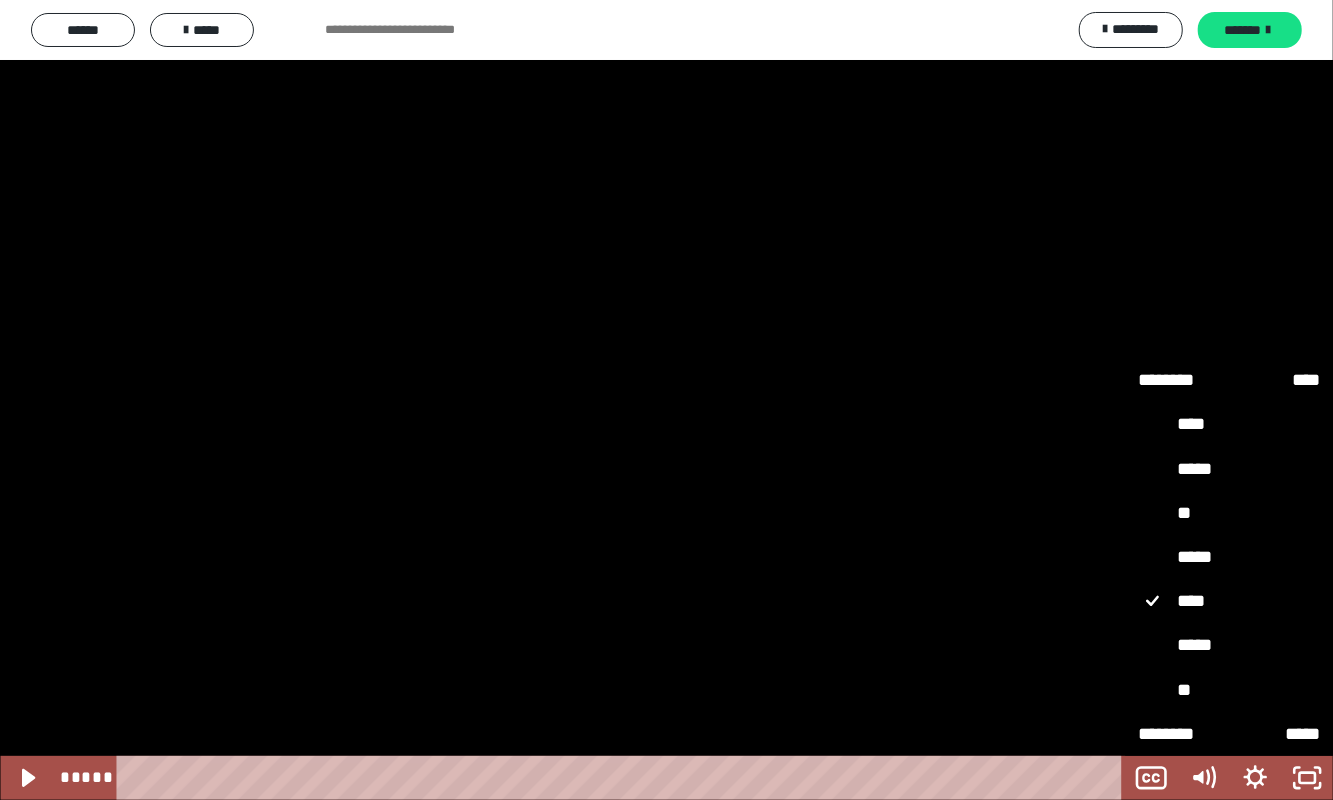 click on "**" at bounding box center [1229, 513] 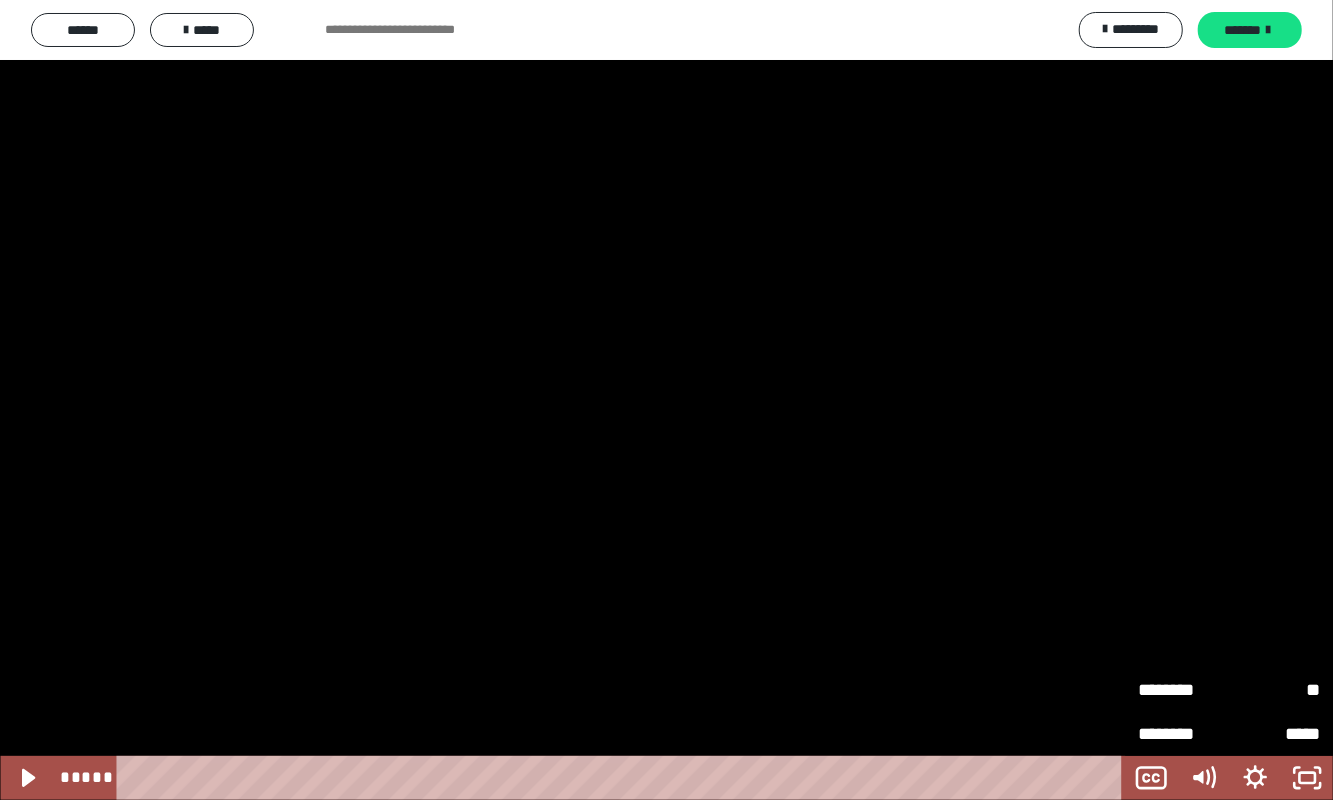 click at bounding box center (666, 400) 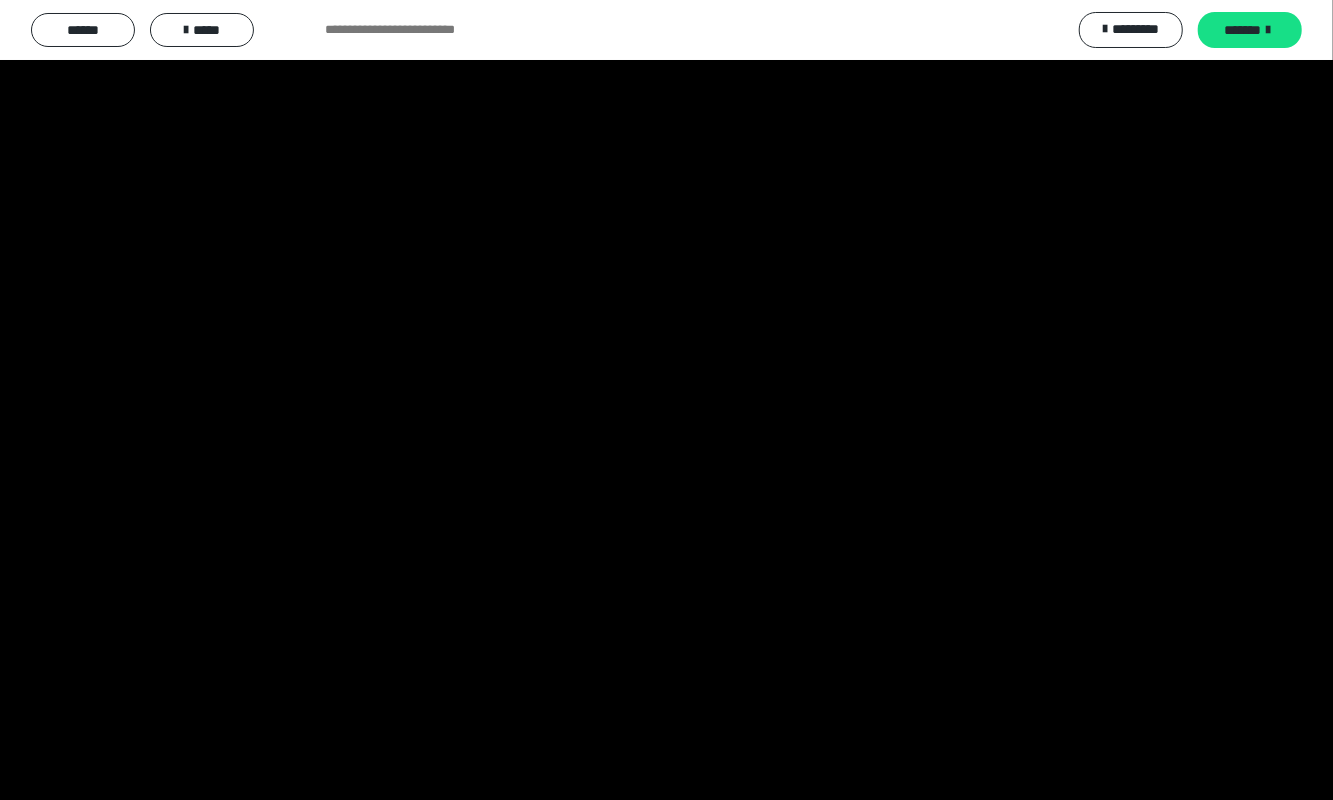 click at bounding box center [666, 400] 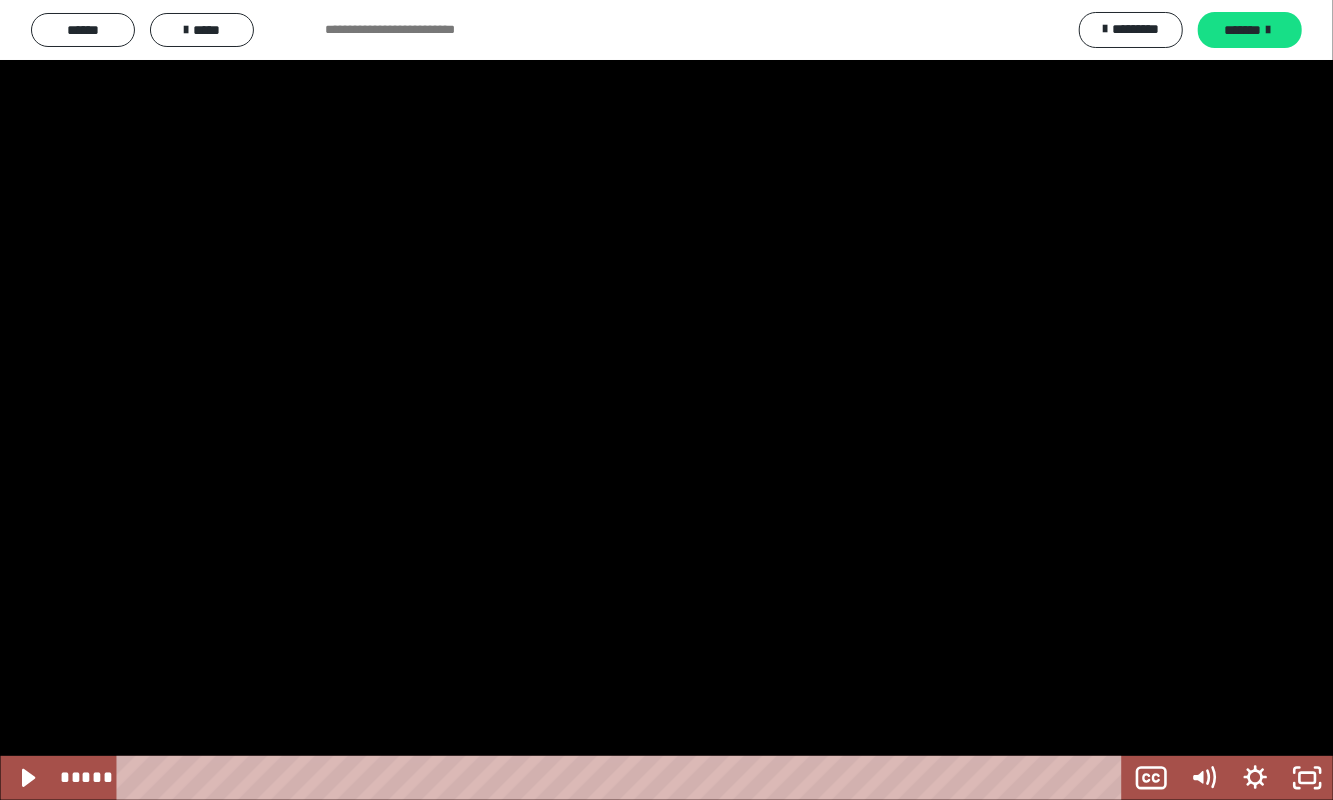 click 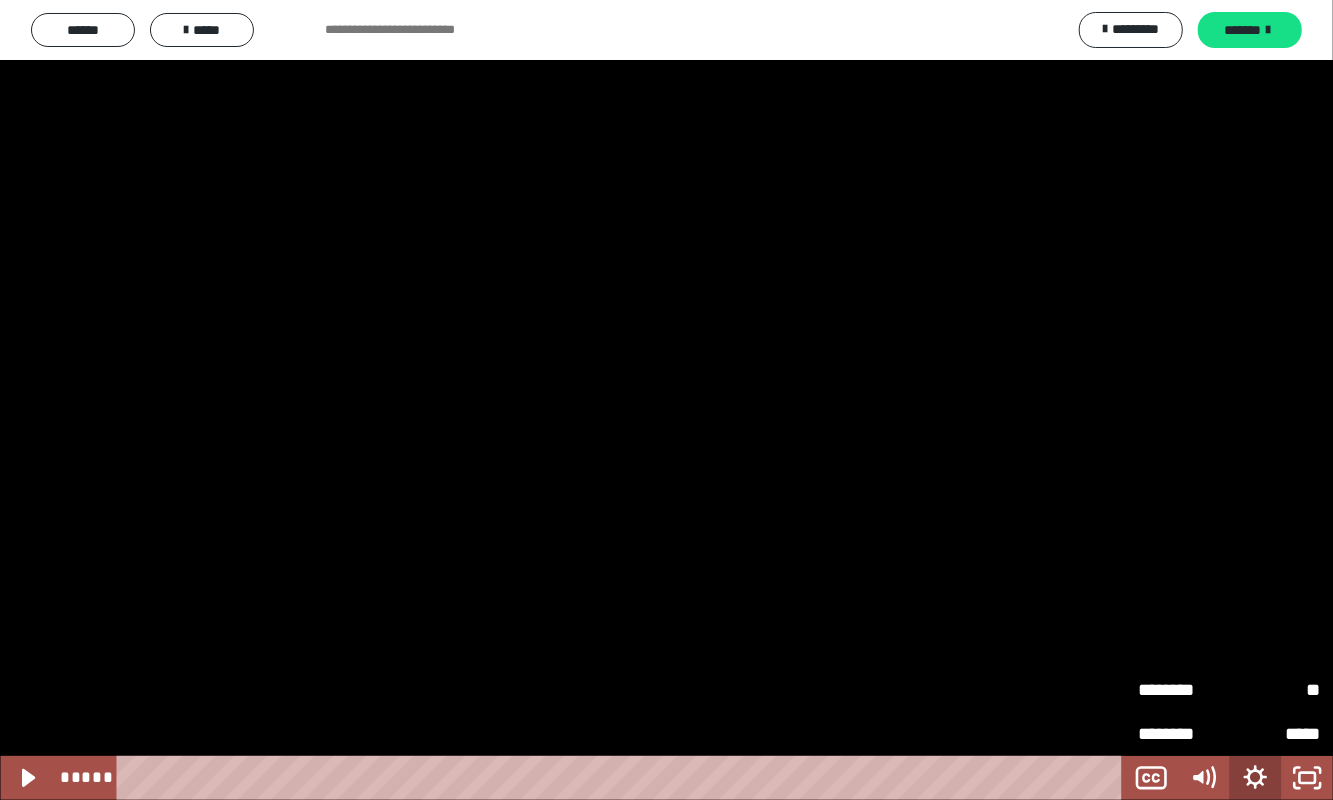 click on "**" at bounding box center (1274, 681) 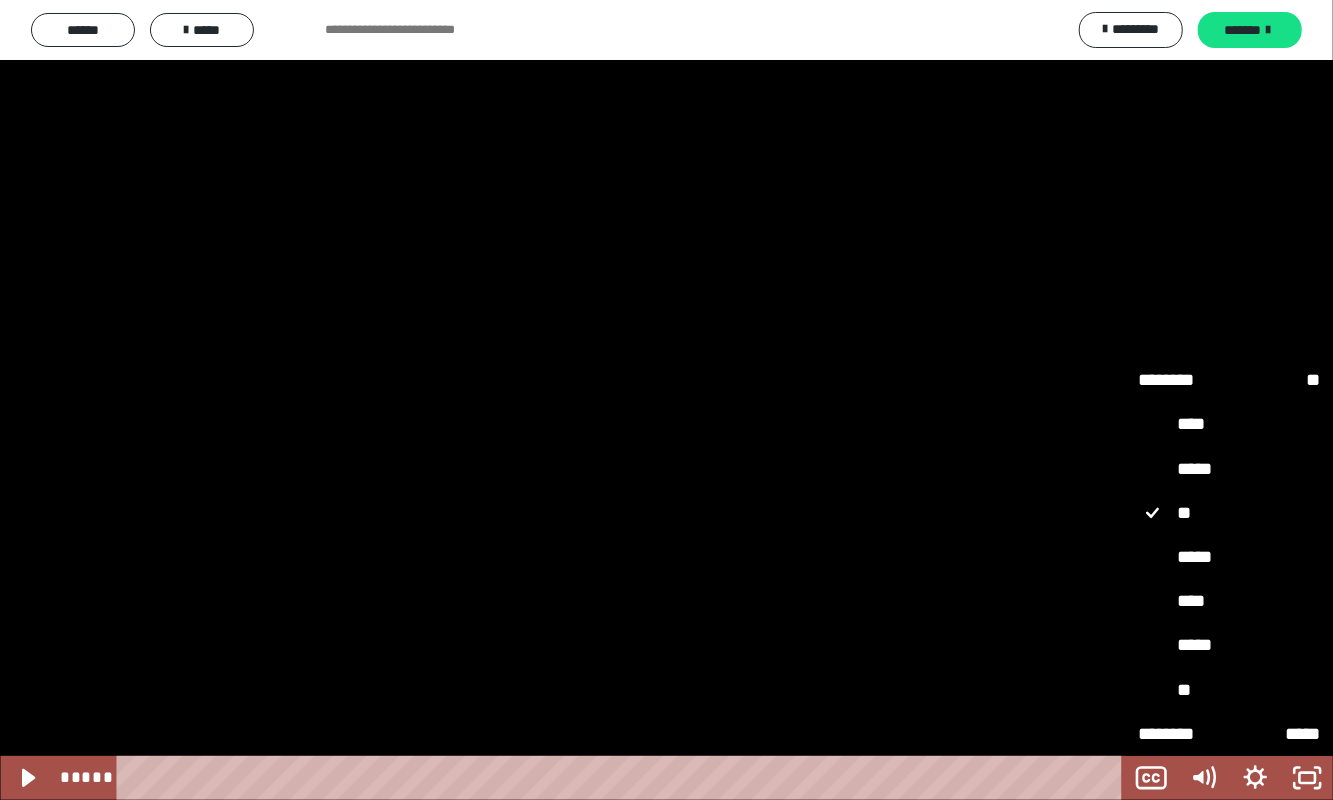 click on "****" at bounding box center [1229, 601] 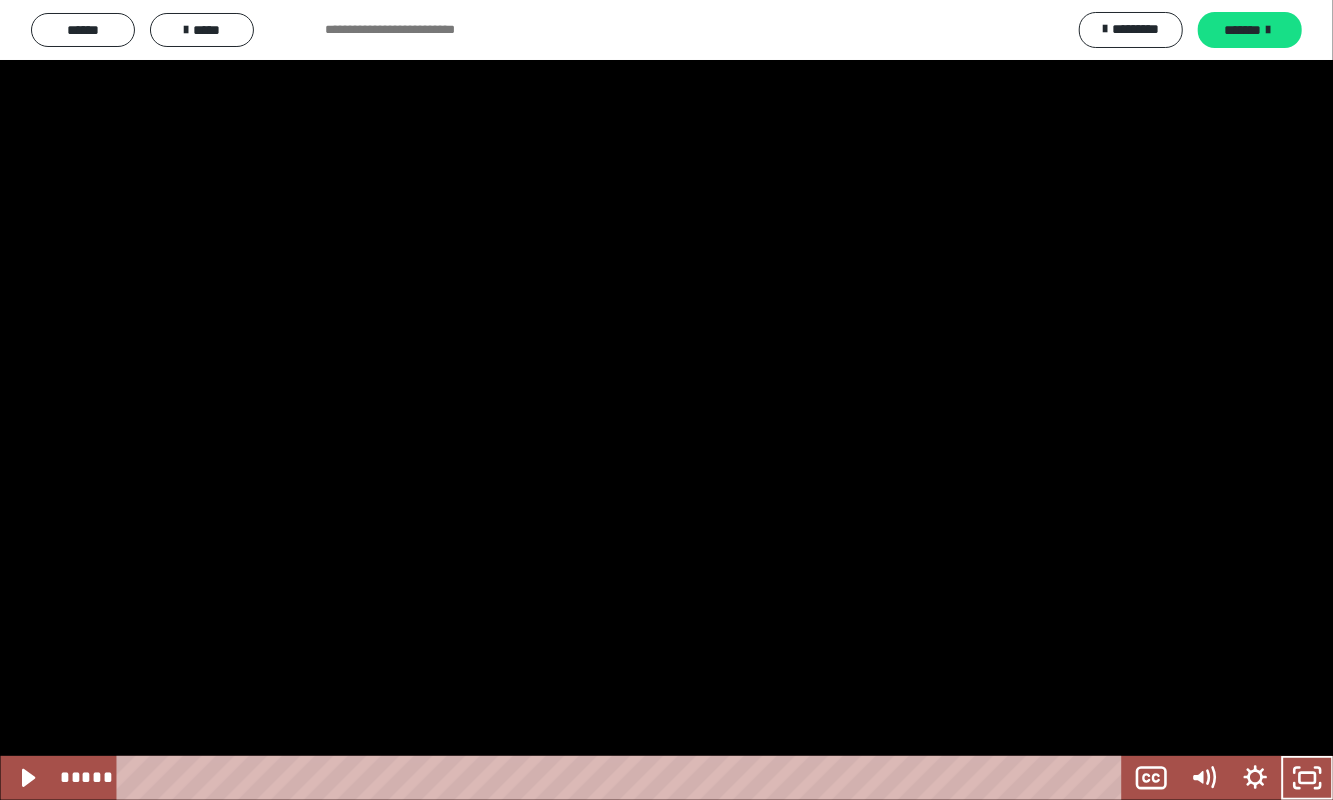 click at bounding box center (666, 400) 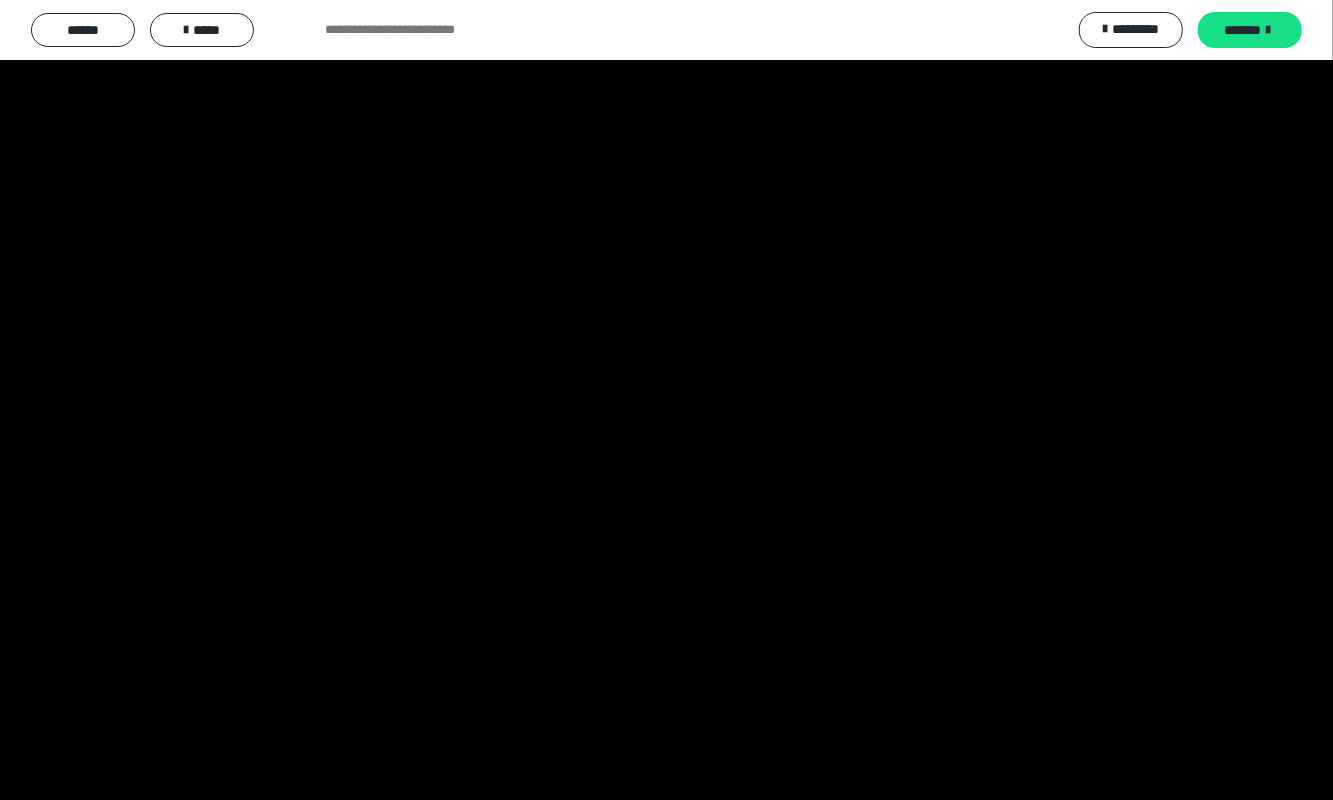 click at bounding box center [666, 400] 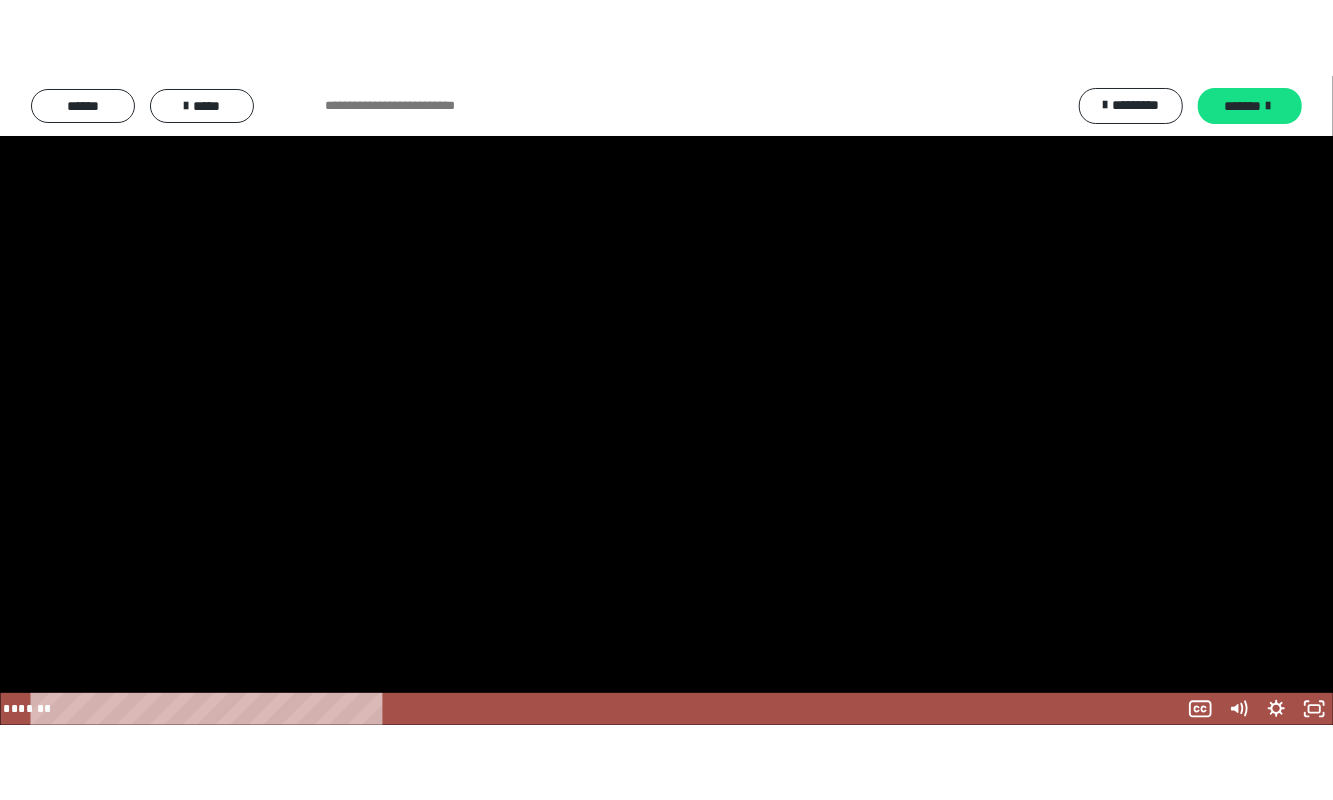 scroll, scrollTop: 1896, scrollLeft: 0, axis: vertical 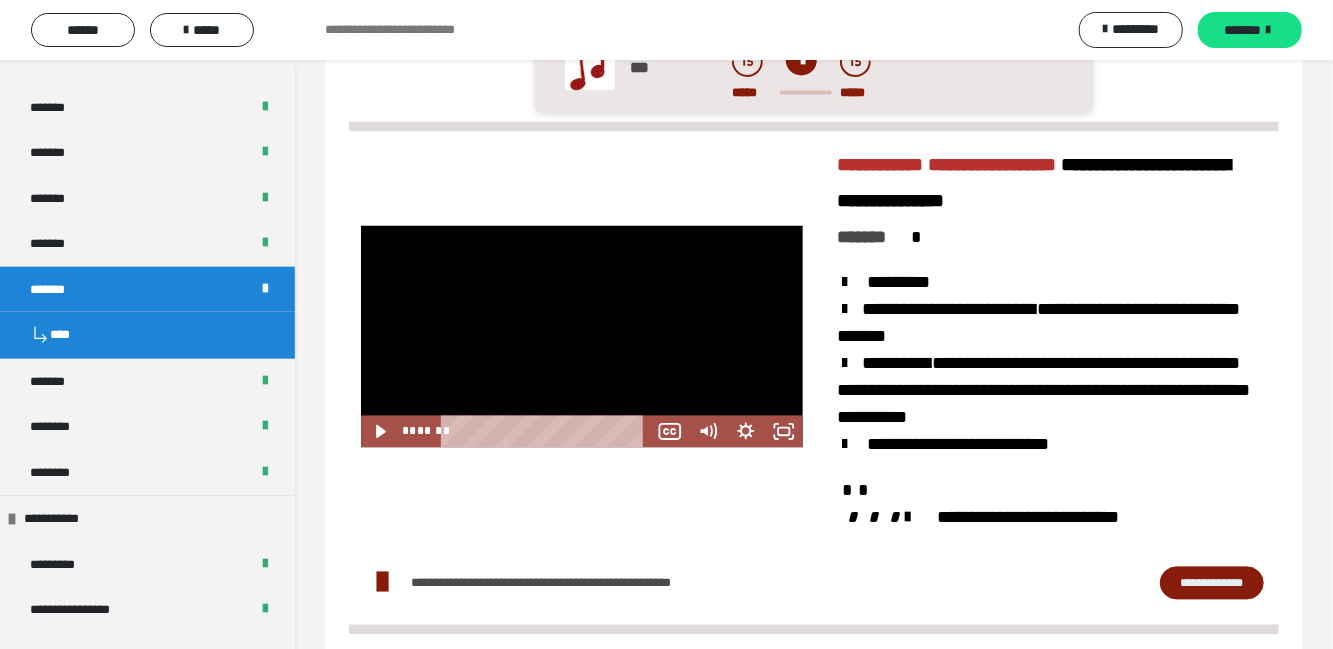 click 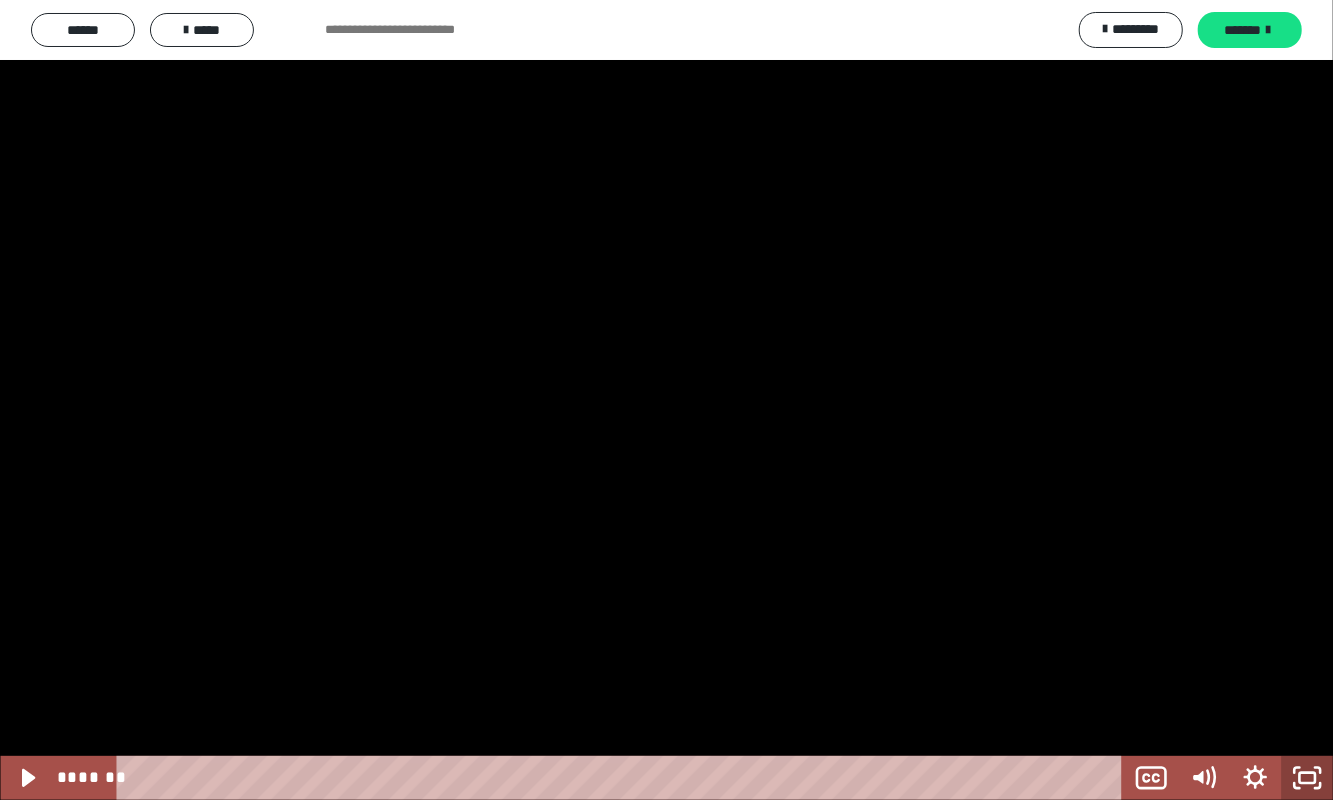 click at bounding box center [666, 400] 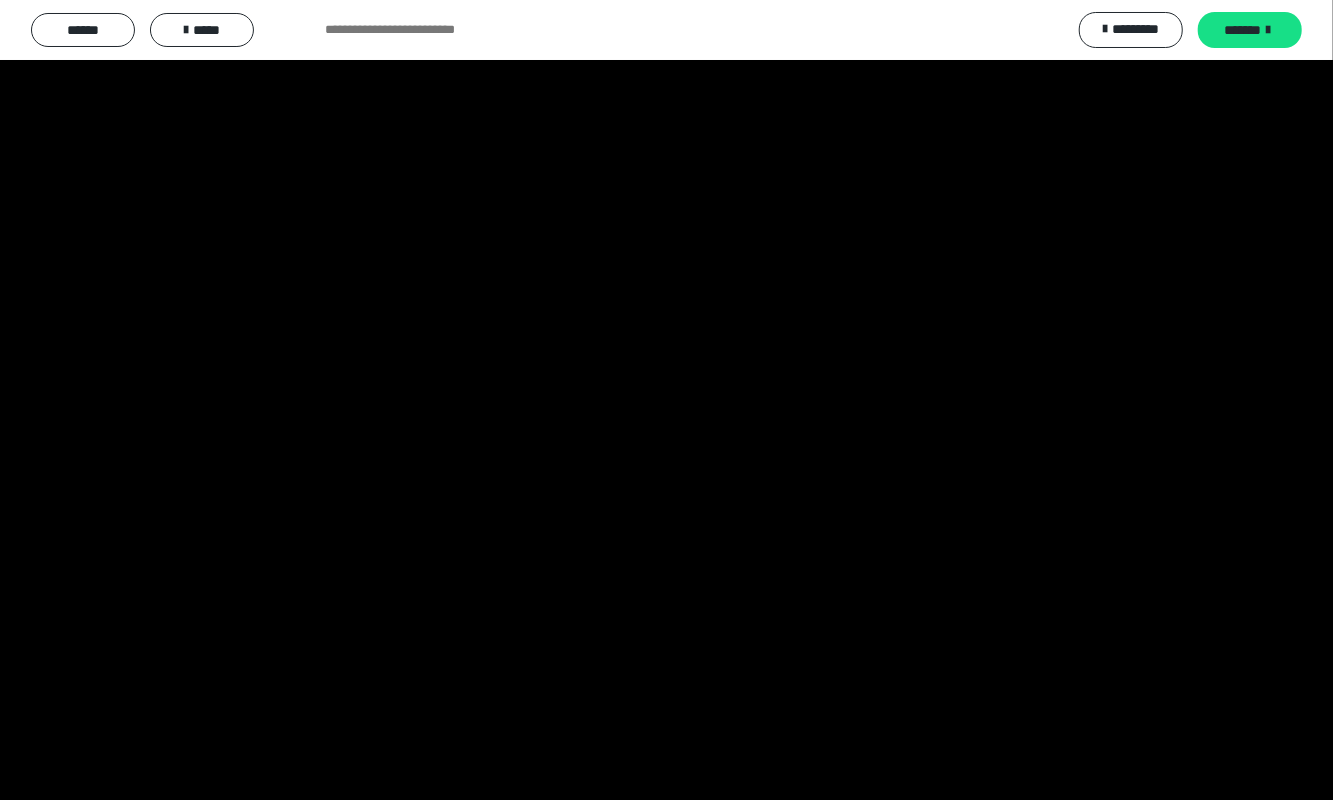 click at bounding box center [666, 400] 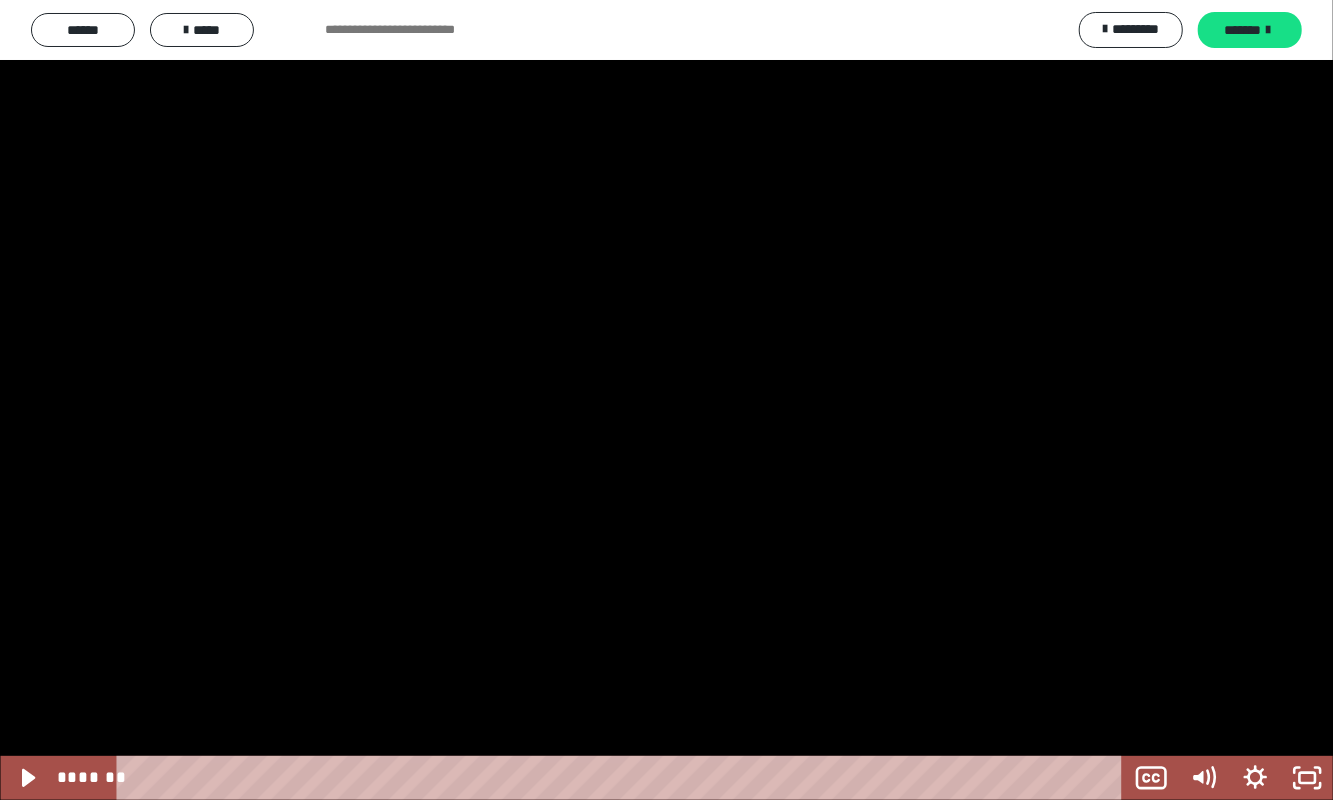 click at bounding box center [666, 400] 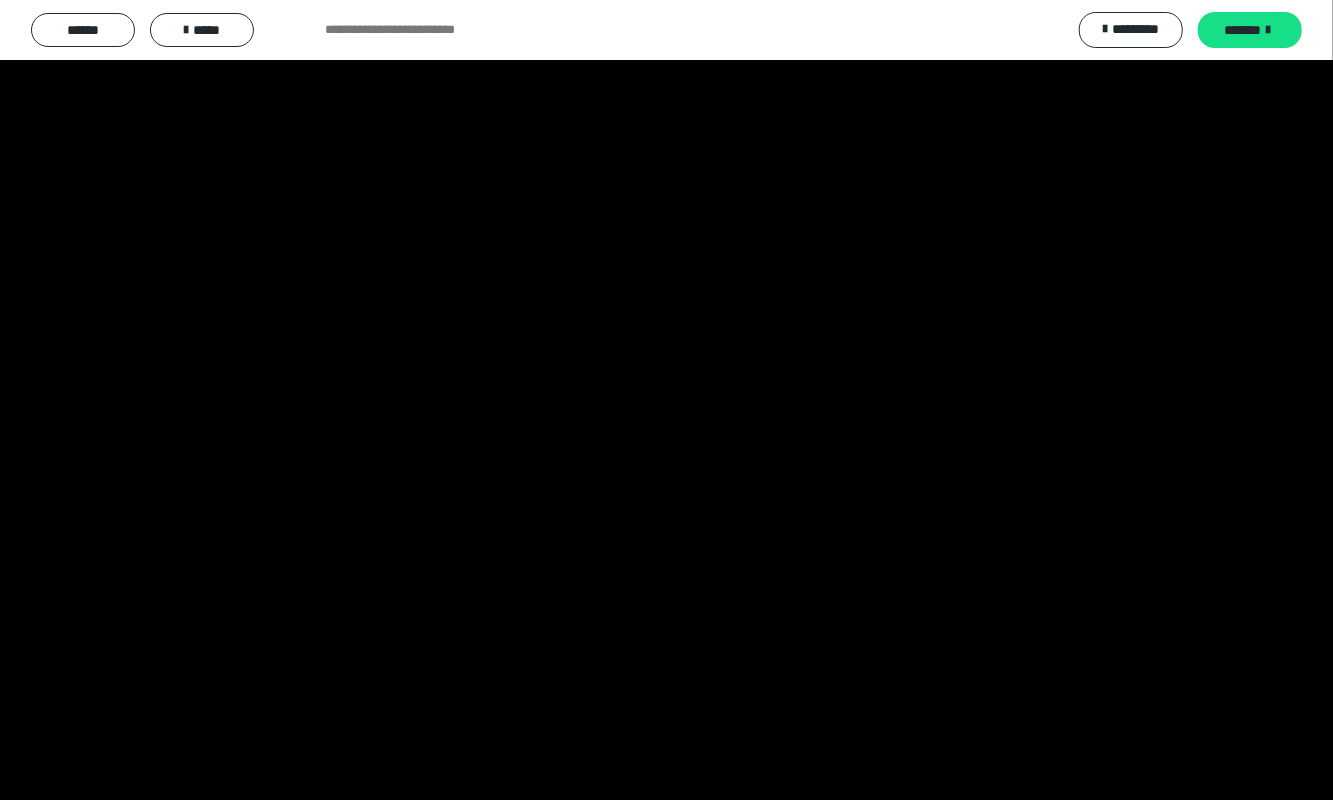 click at bounding box center (666, 400) 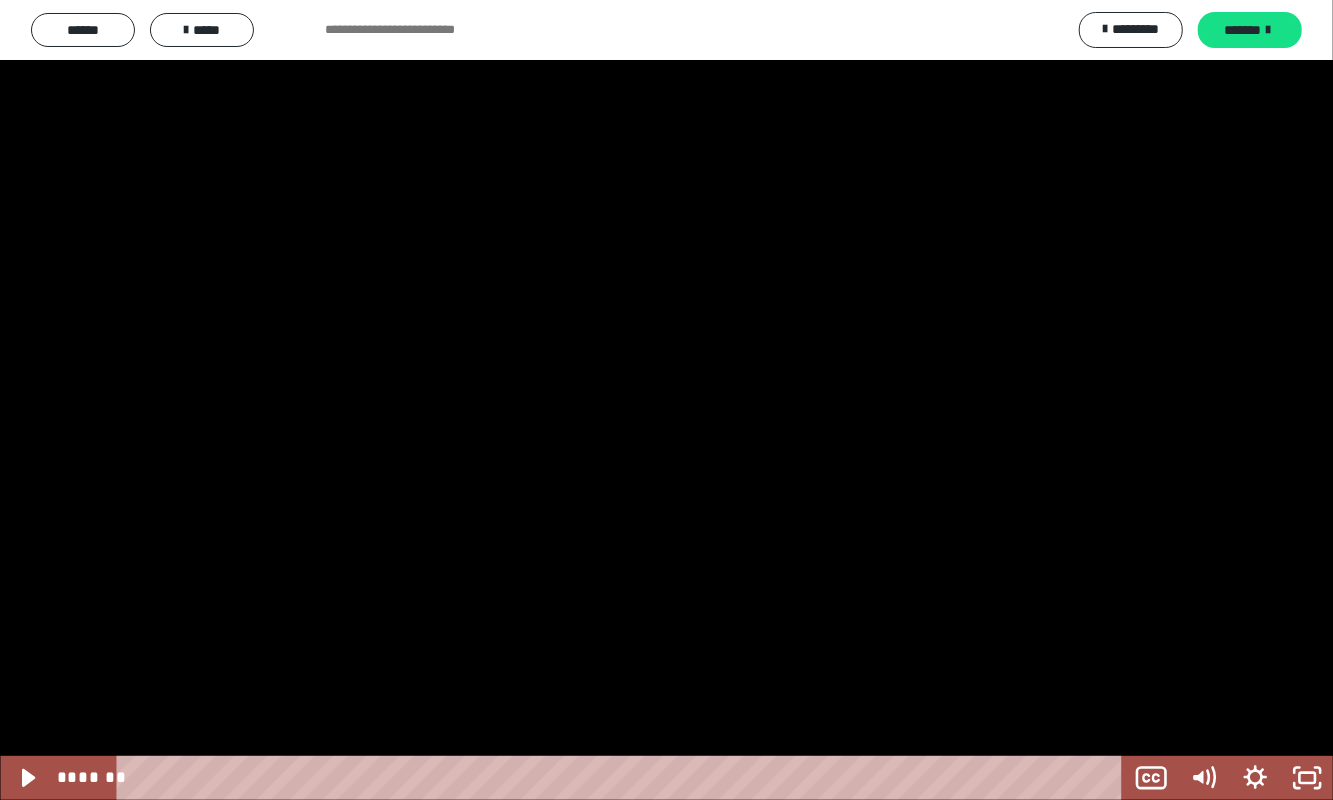 click at bounding box center [666, 400] 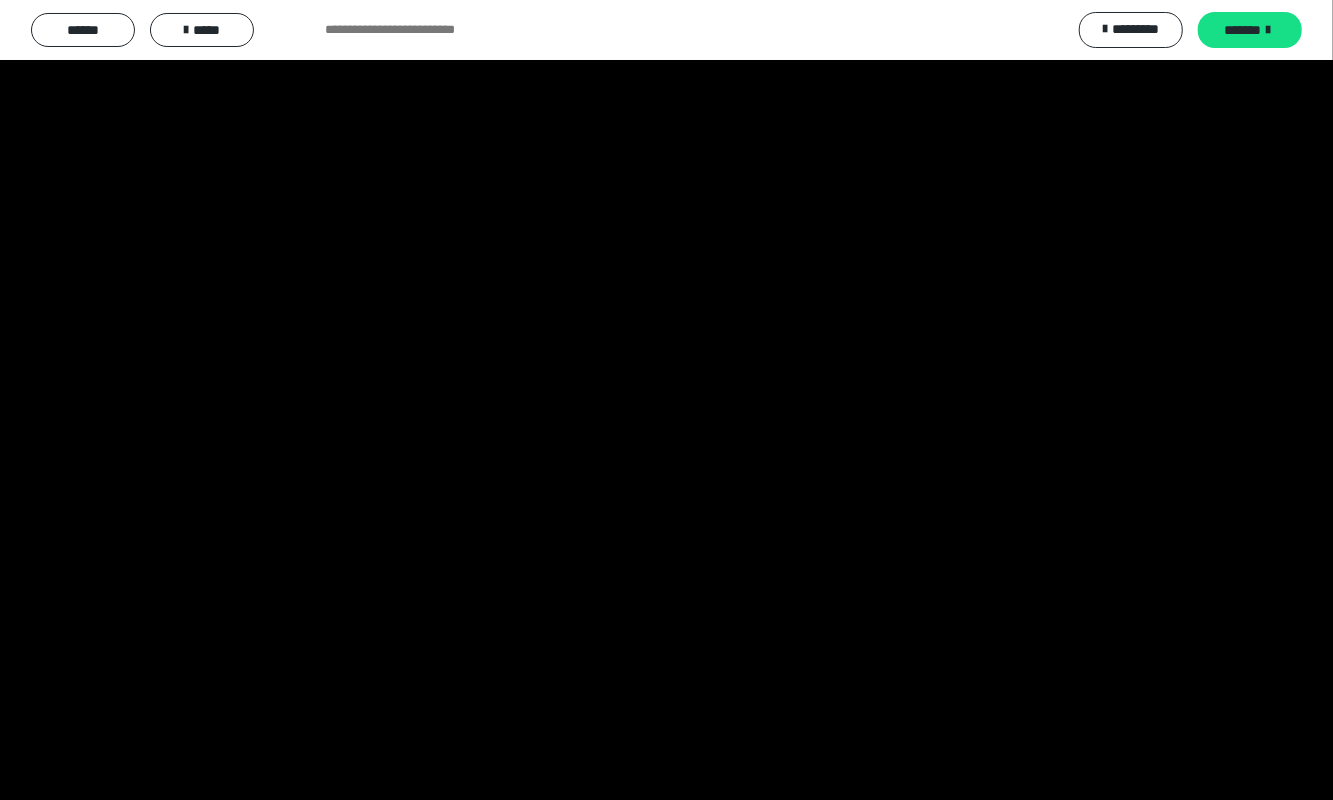 click at bounding box center [666, 400] 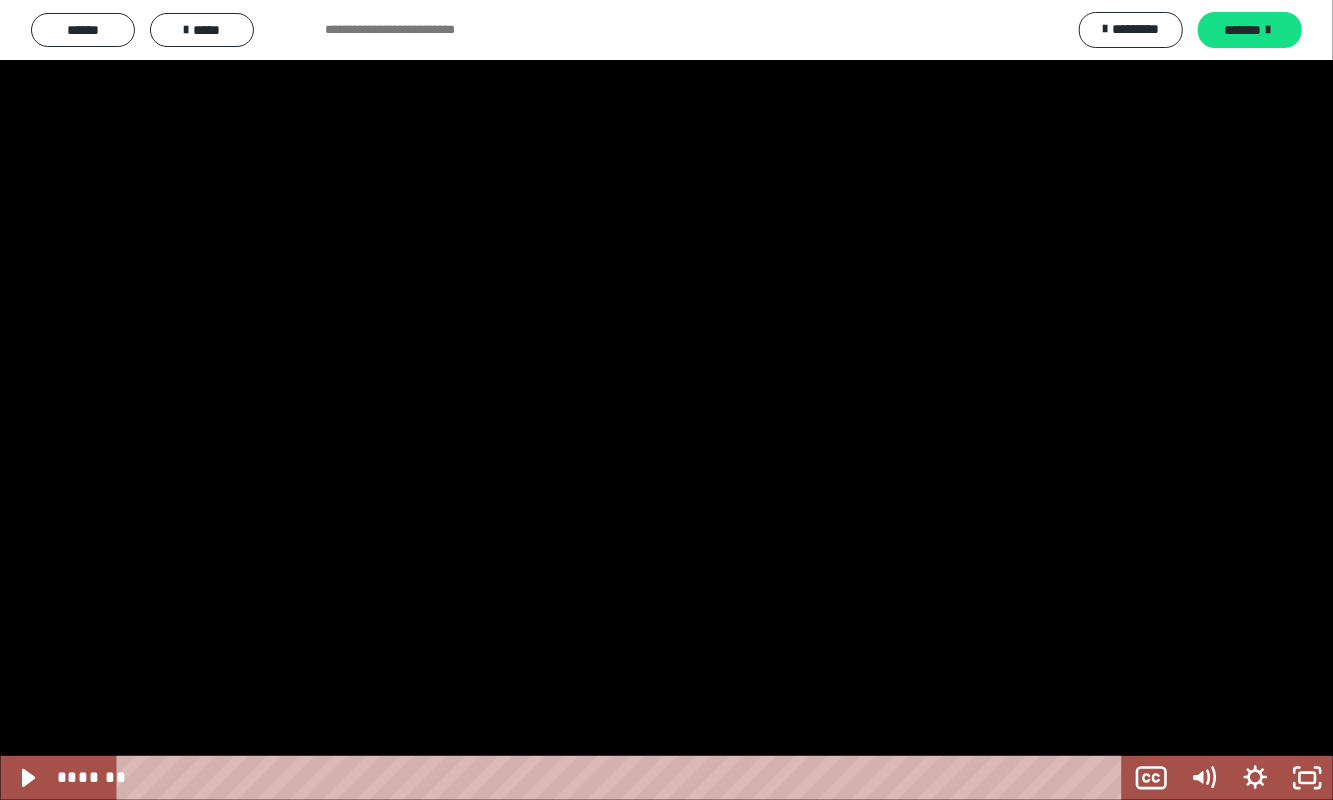 click at bounding box center [666, 400] 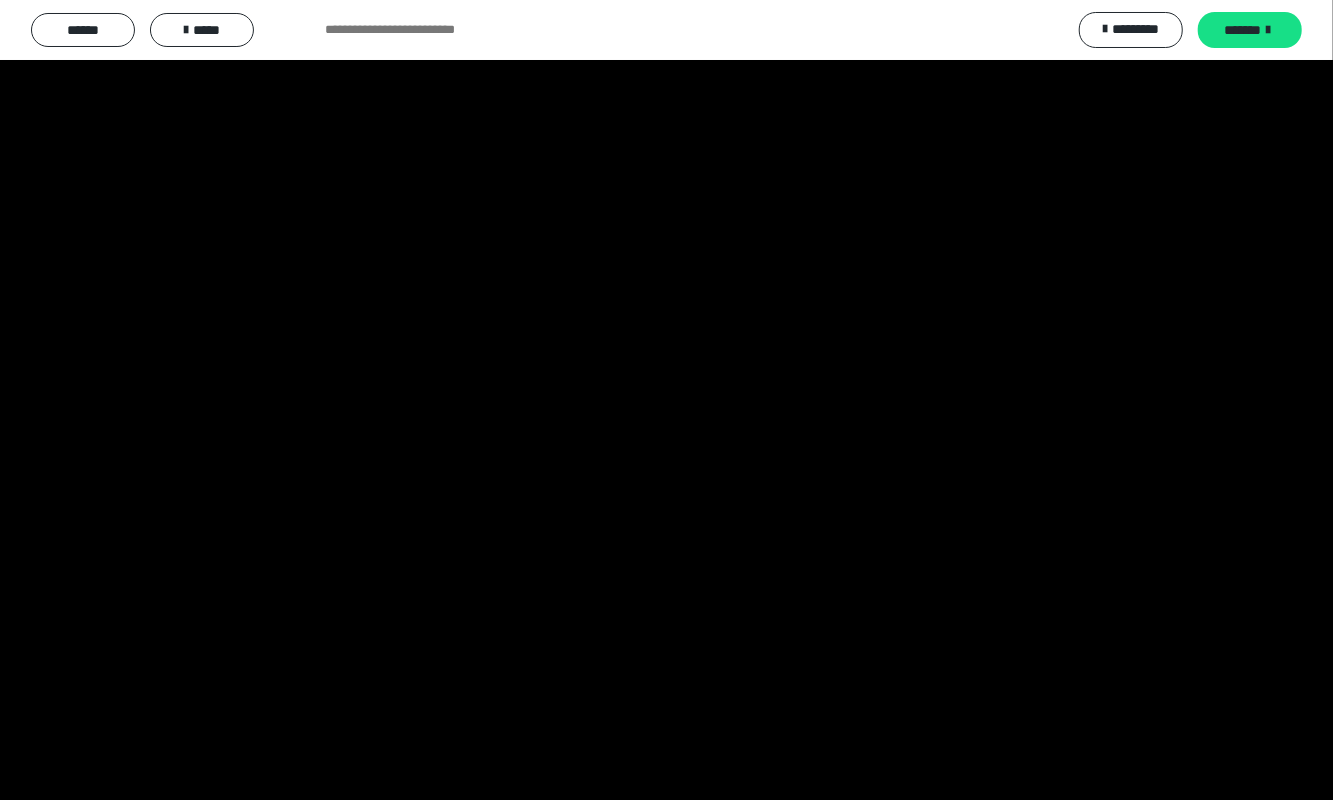 click at bounding box center (666, 400) 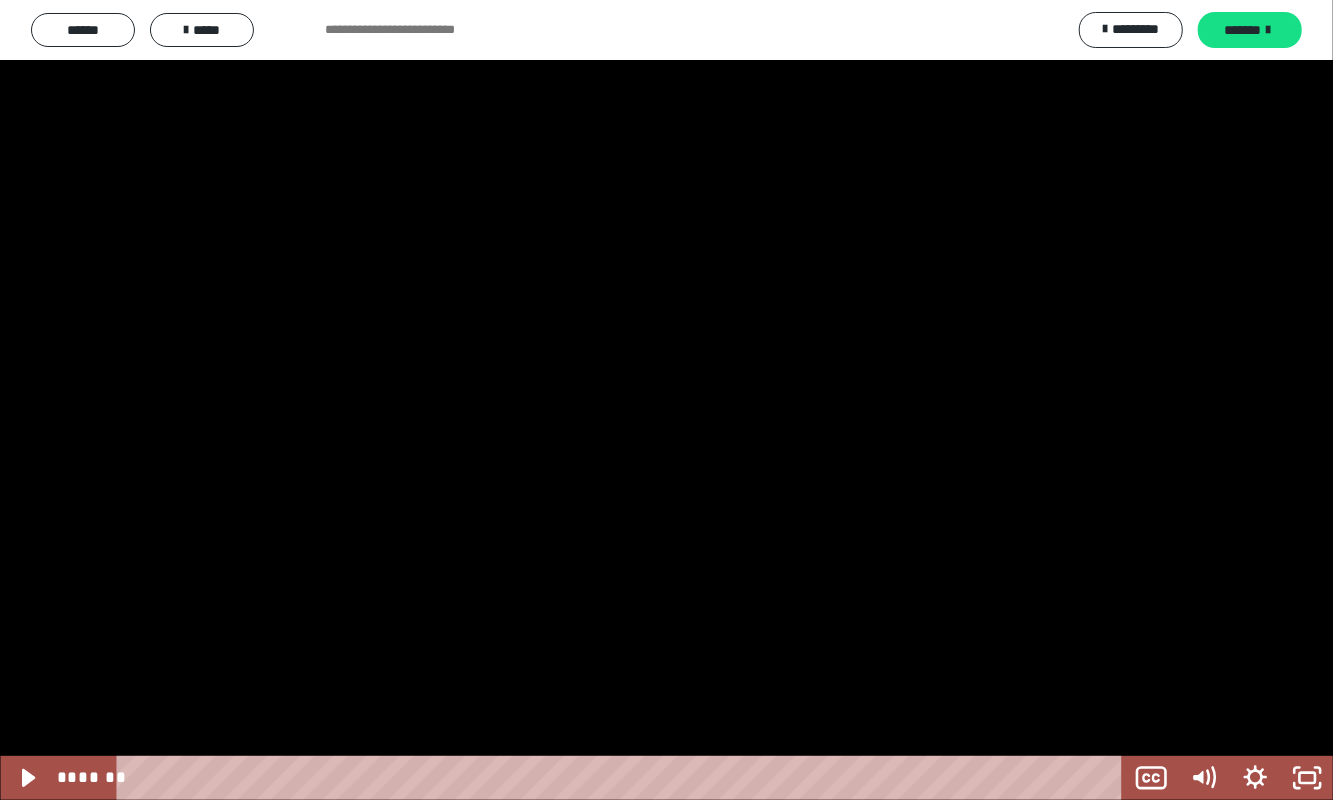 click at bounding box center [666, 400] 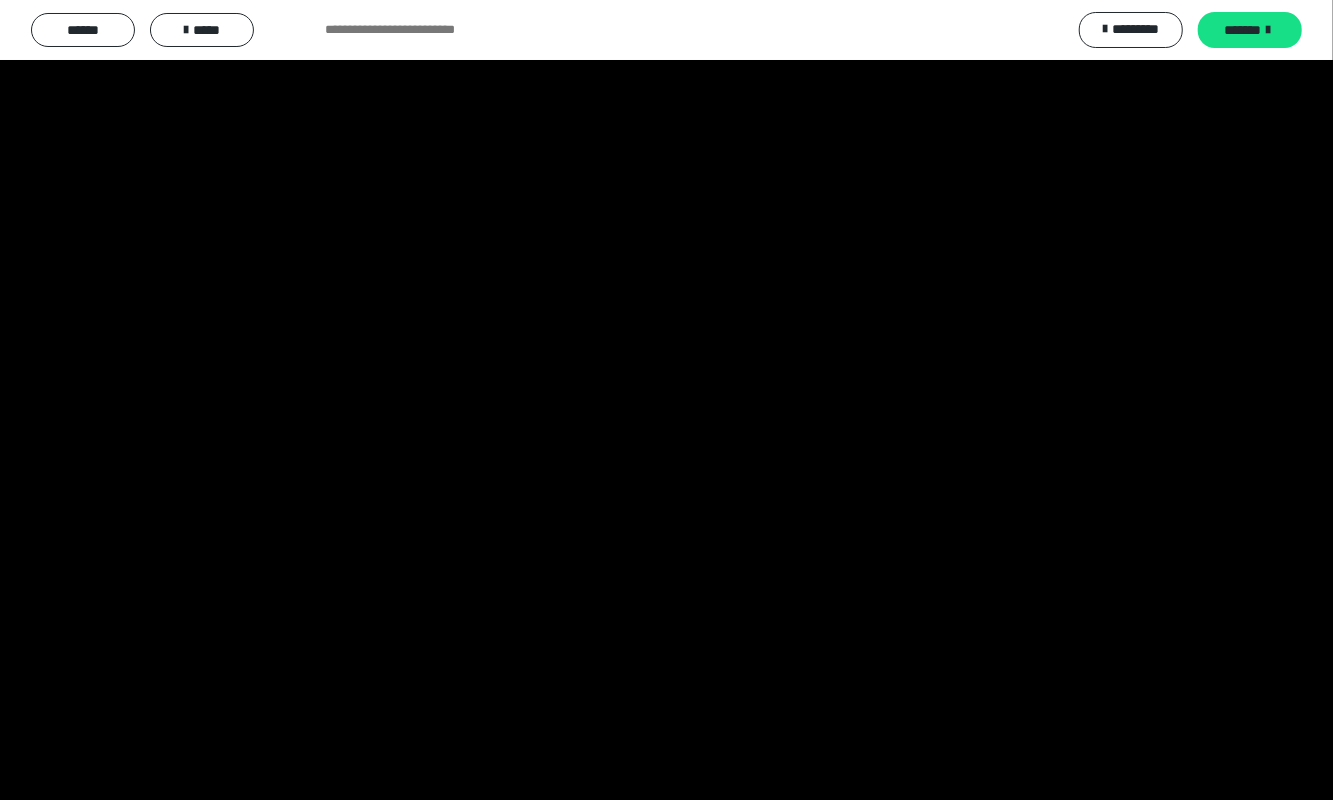 click at bounding box center (666, 400) 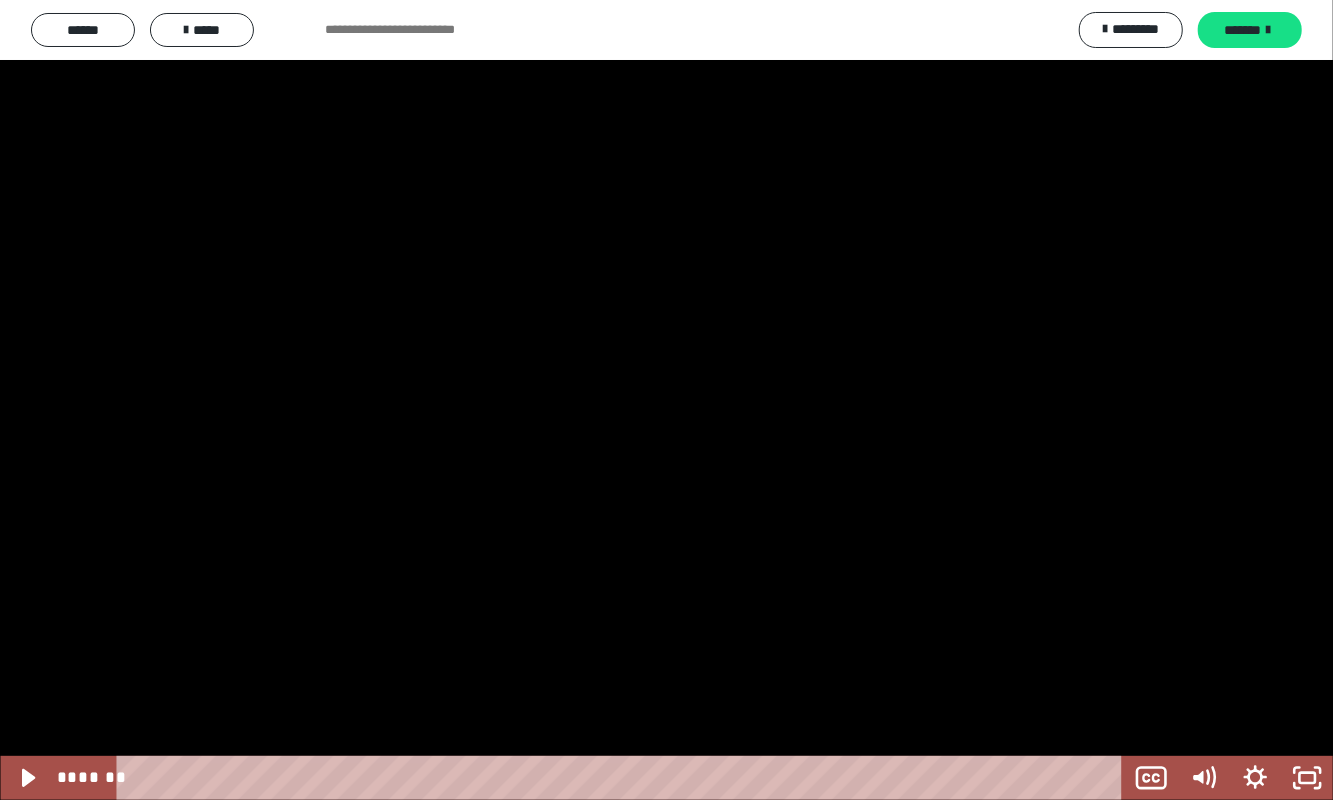 click at bounding box center [666, 400] 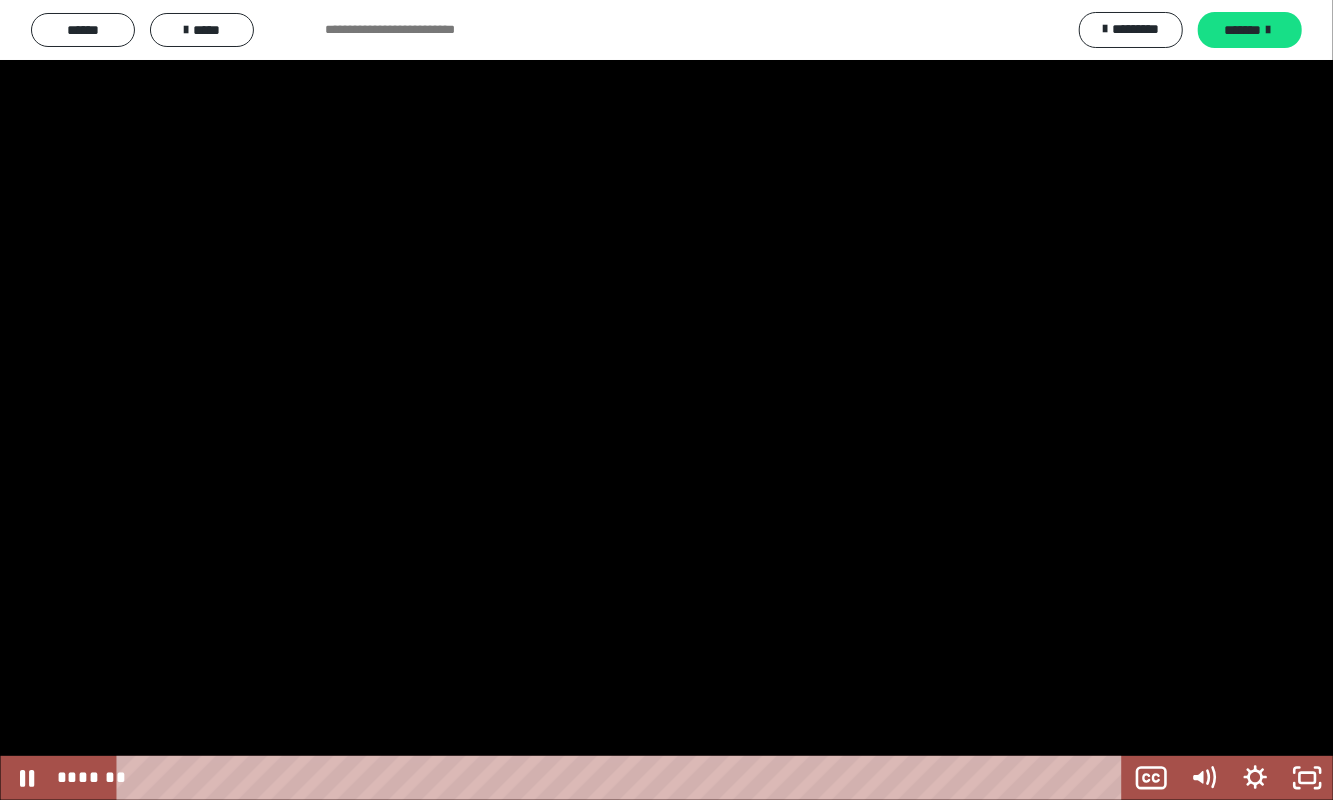 click at bounding box center [666, 400] 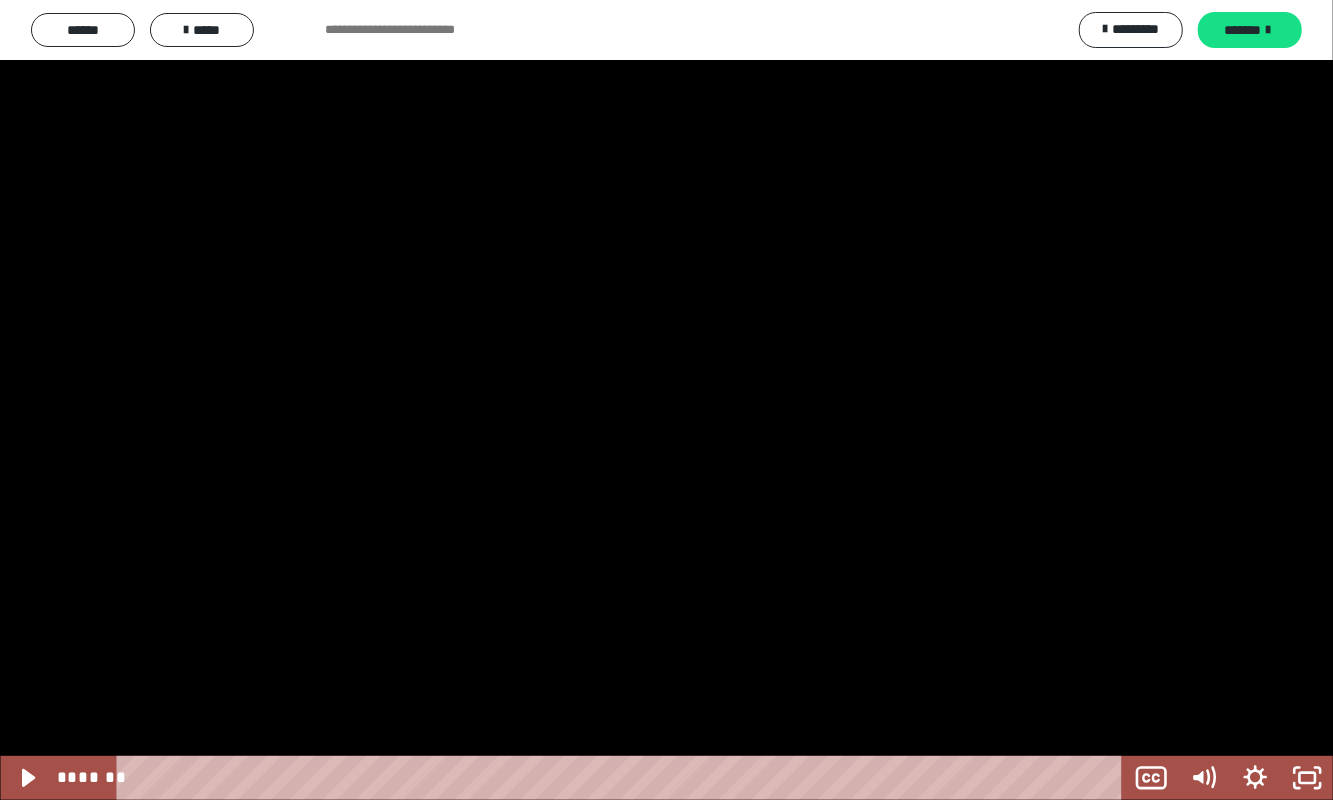 click at bounding box center (666, 400) 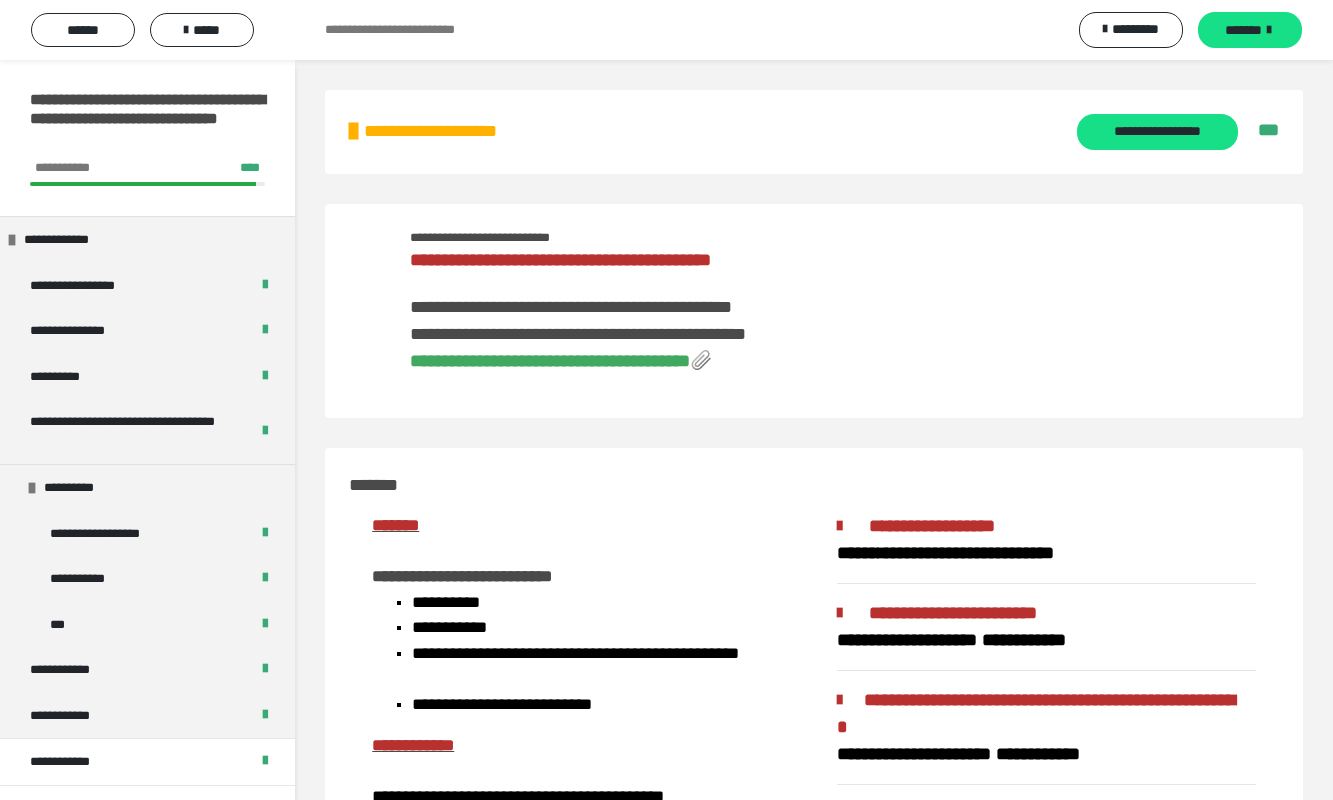 scroll, scrollTop: 1896, scrollLeft: 0, axis: vertical 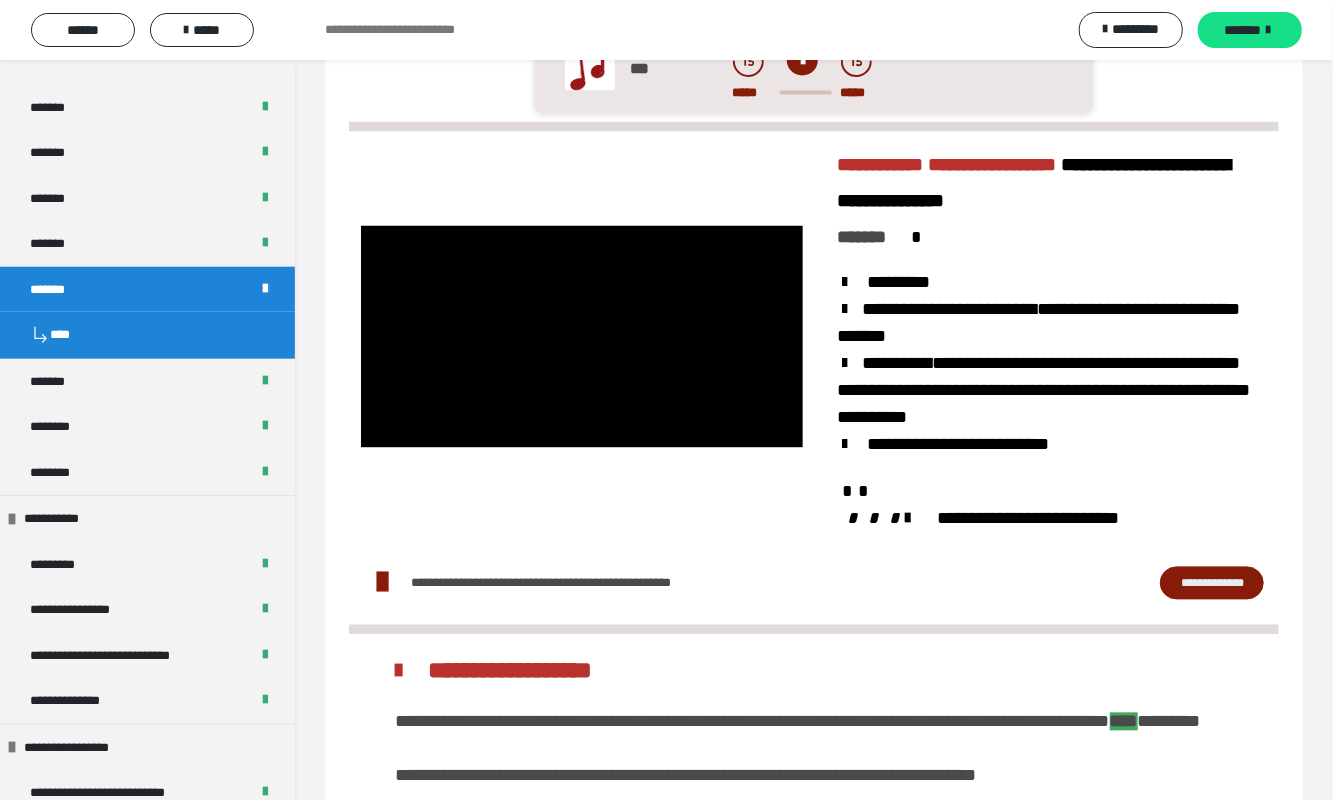click 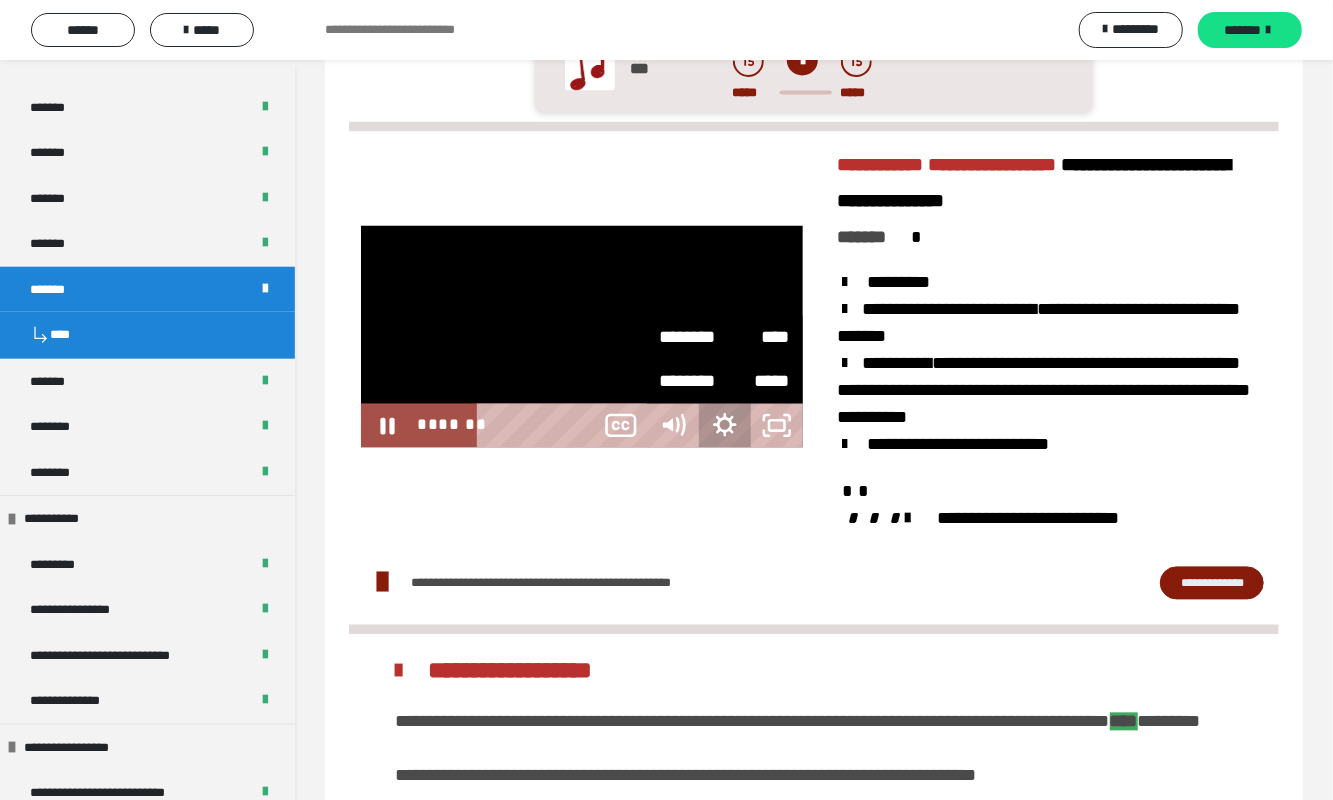 click 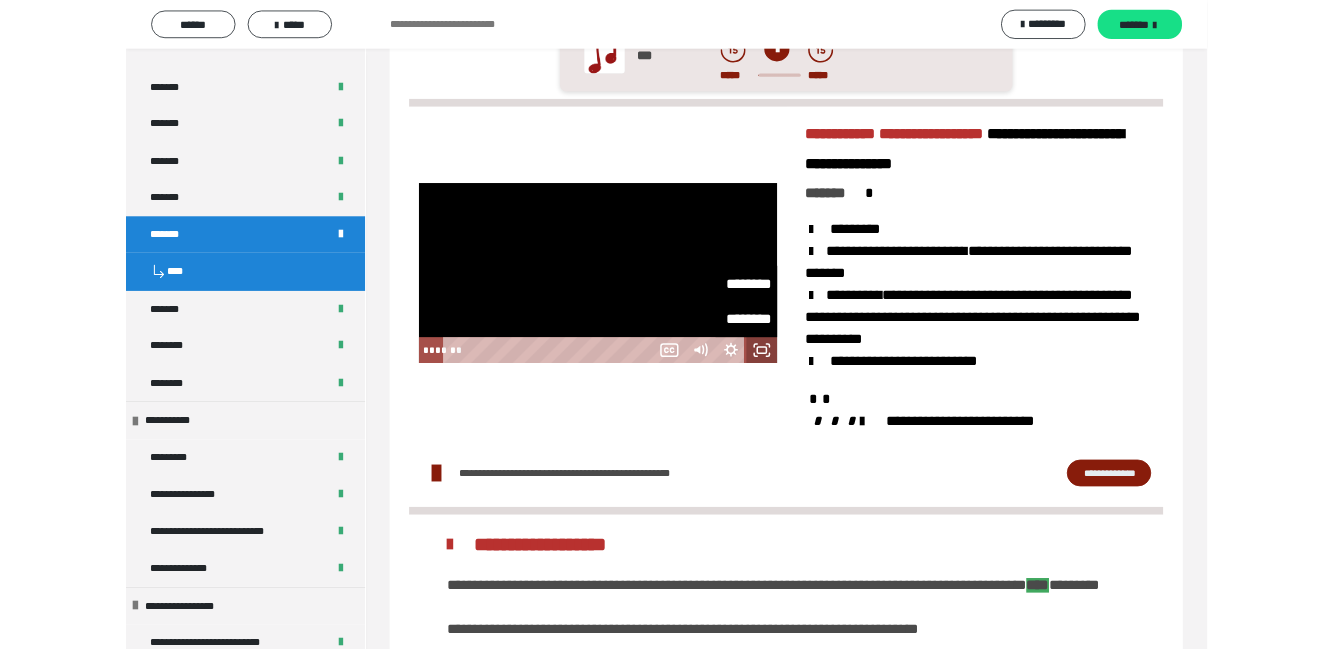 scroll, scrollTop: 1968, scrollLeft: 0, axis: vertical 